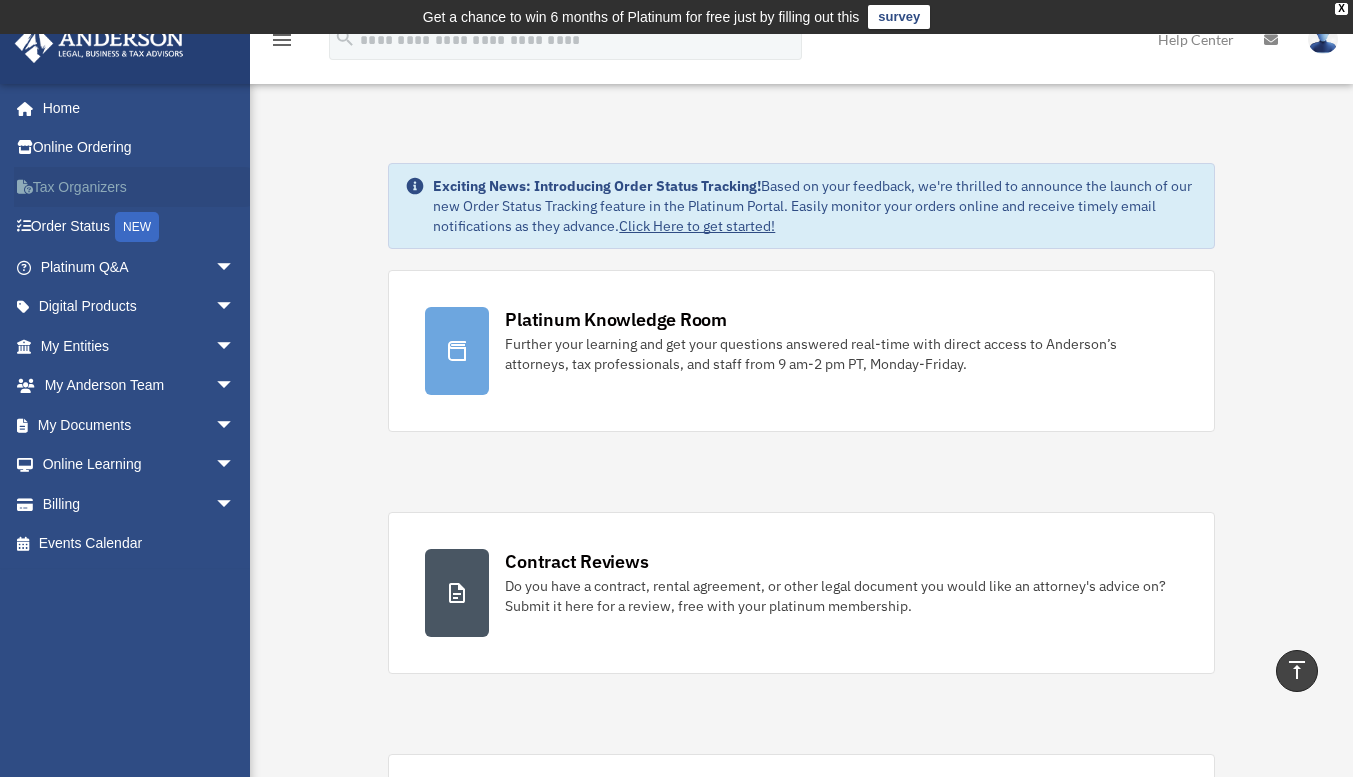 scroll, scrollTop: 1261, scrollLeft: 0, axis: vertical 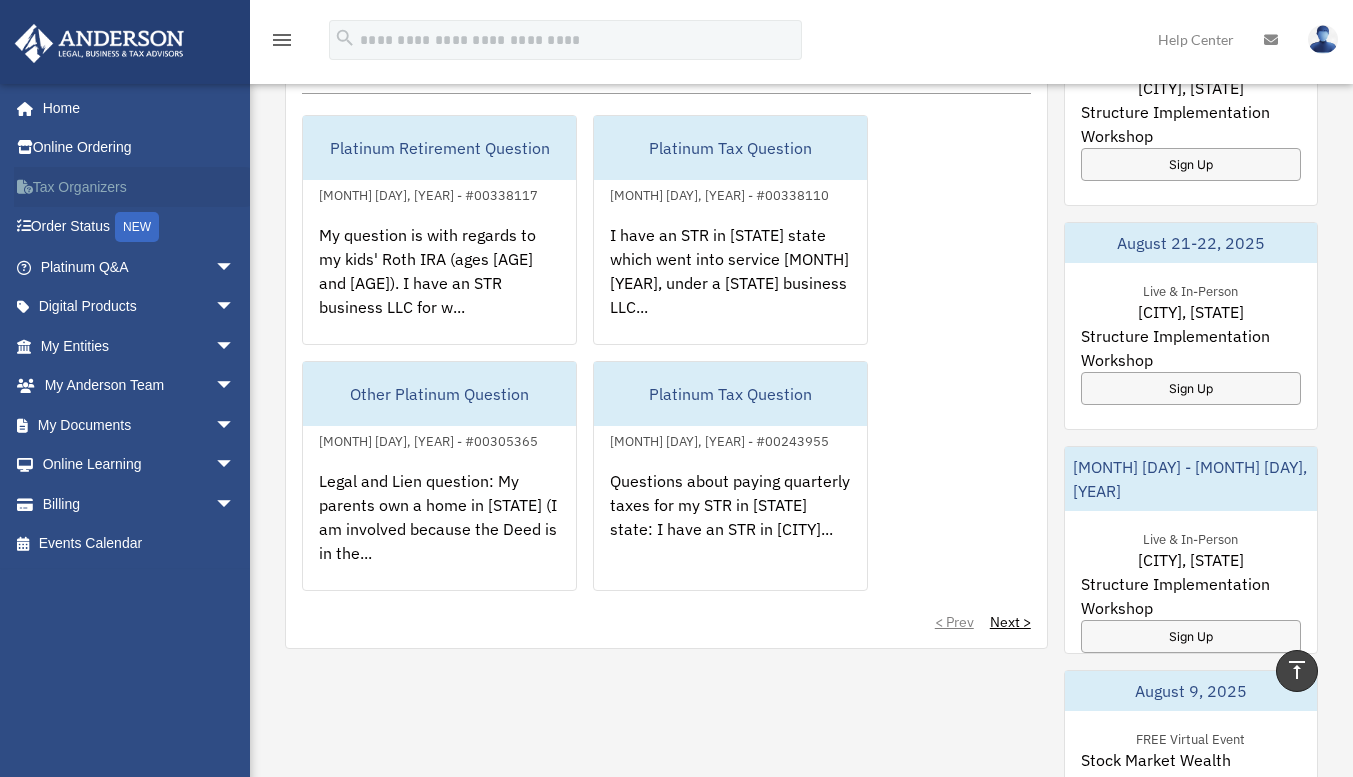 click on "Tax Organizers" at bounding box center (139, 187) 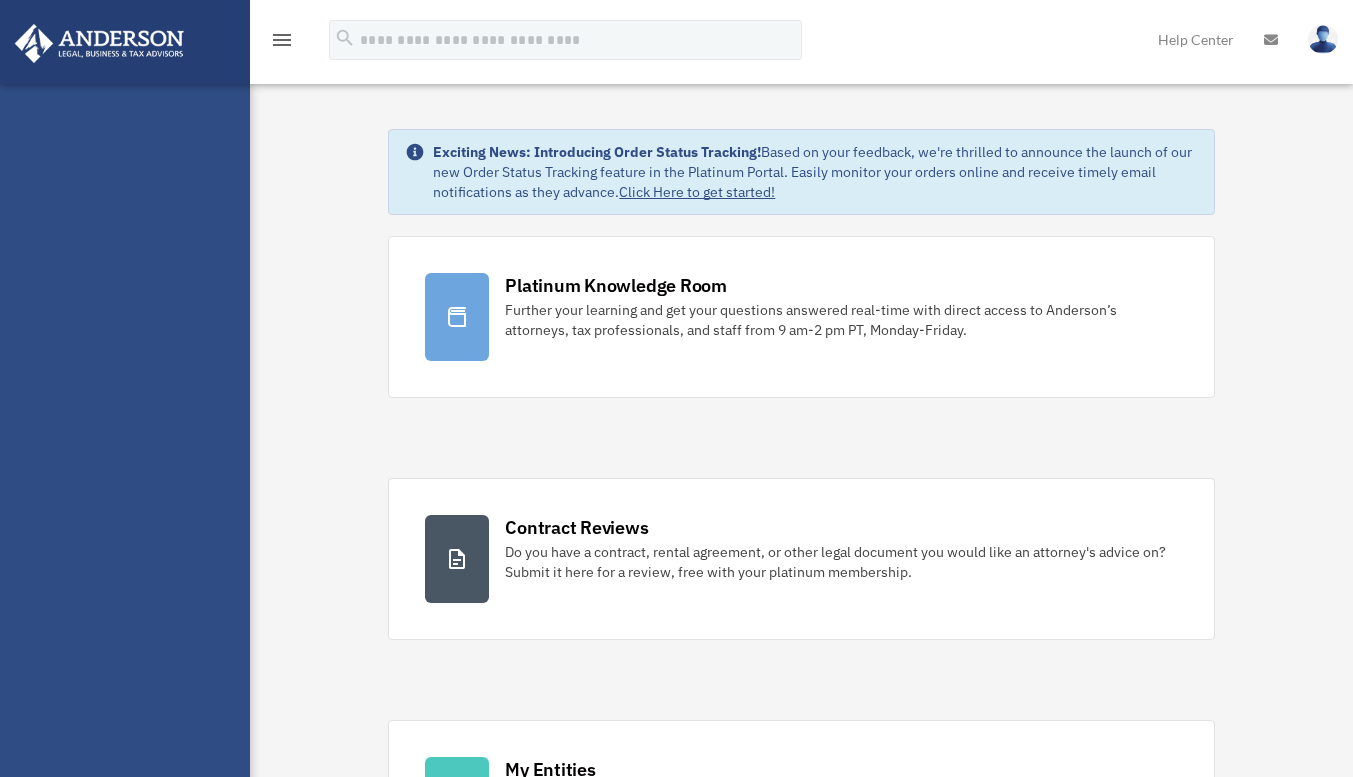 scroll, scrollTop: 0, scrollLeft: 0, axis: both 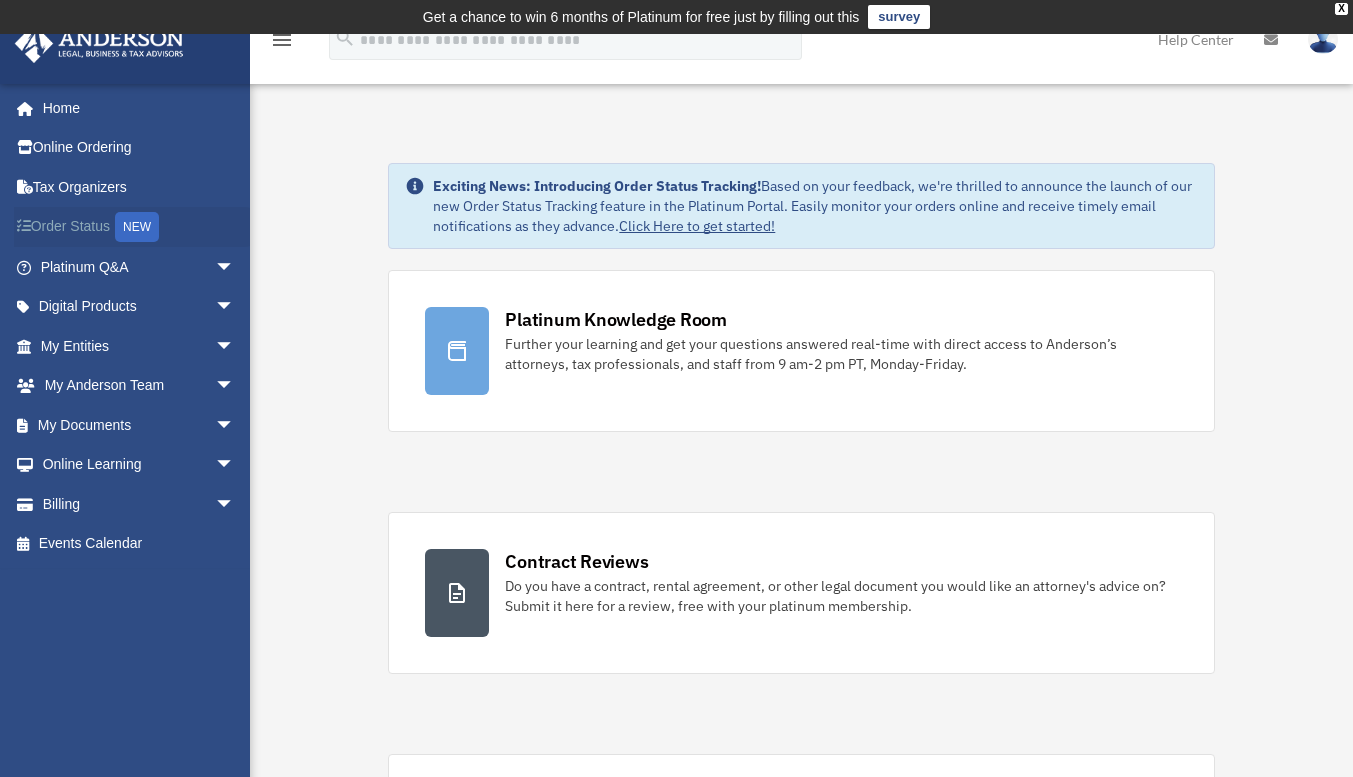 click on "Order Status  NEW" at bounding box center (139, 227) 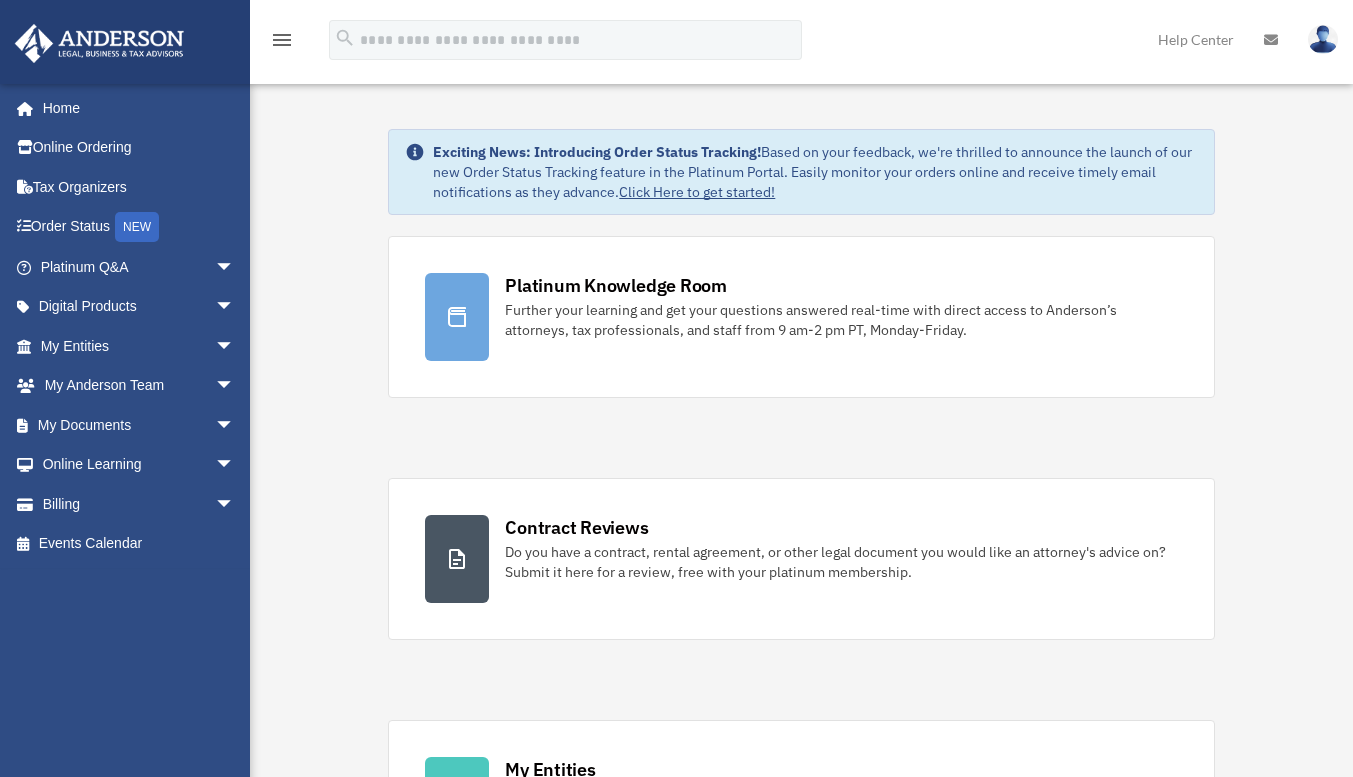 scroll, scrollTop: 0, scrollLeft: 0, axis: both 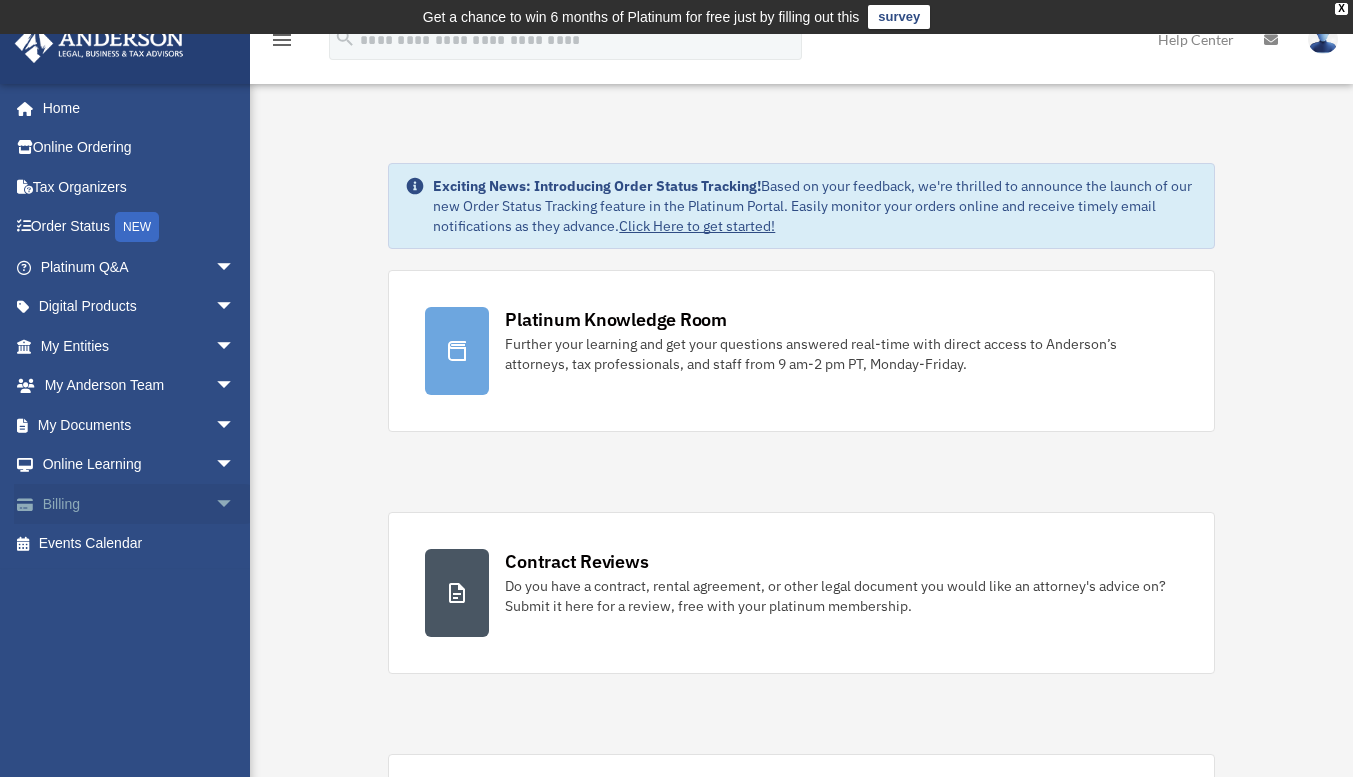 click on "Billing arrow_drop_down" at bounding box center (139, 504) 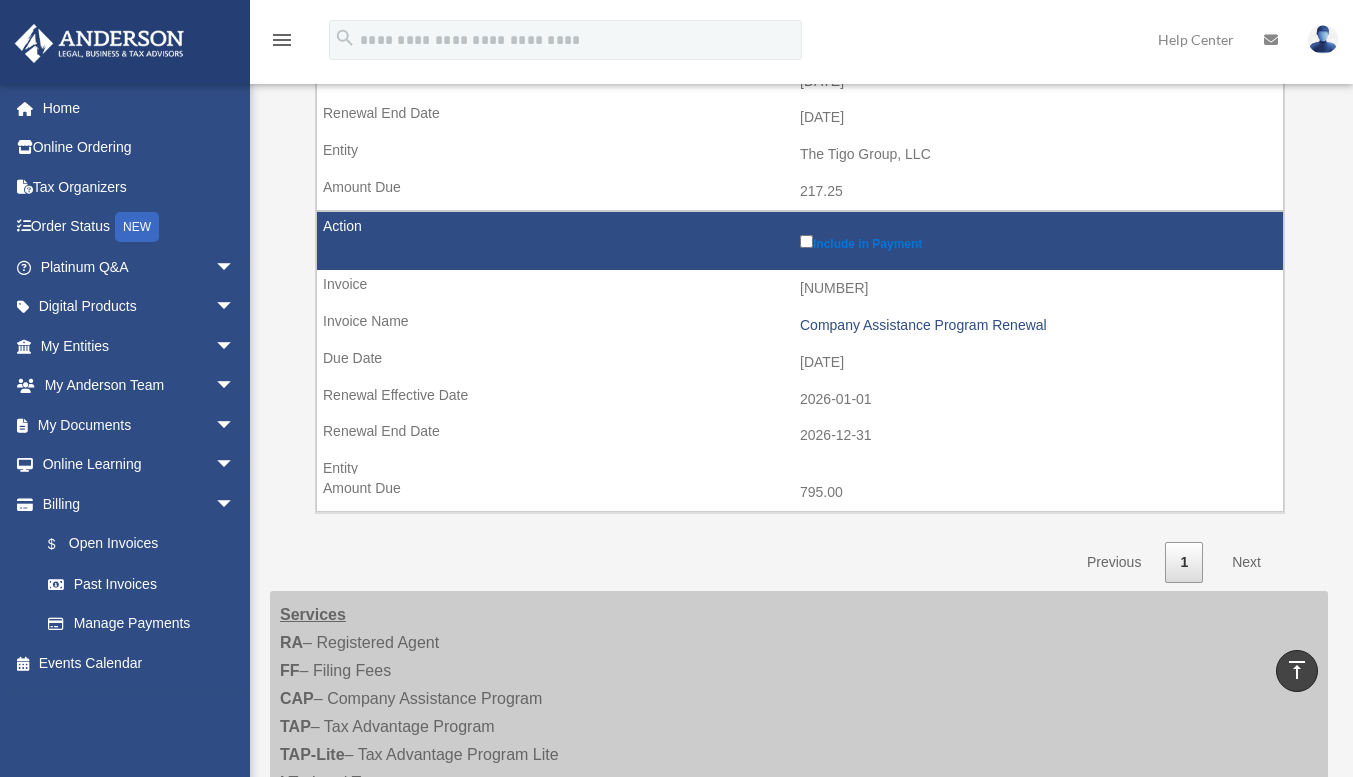 scroll, scrollTop: 0, scrollLeft: 0, axis: both 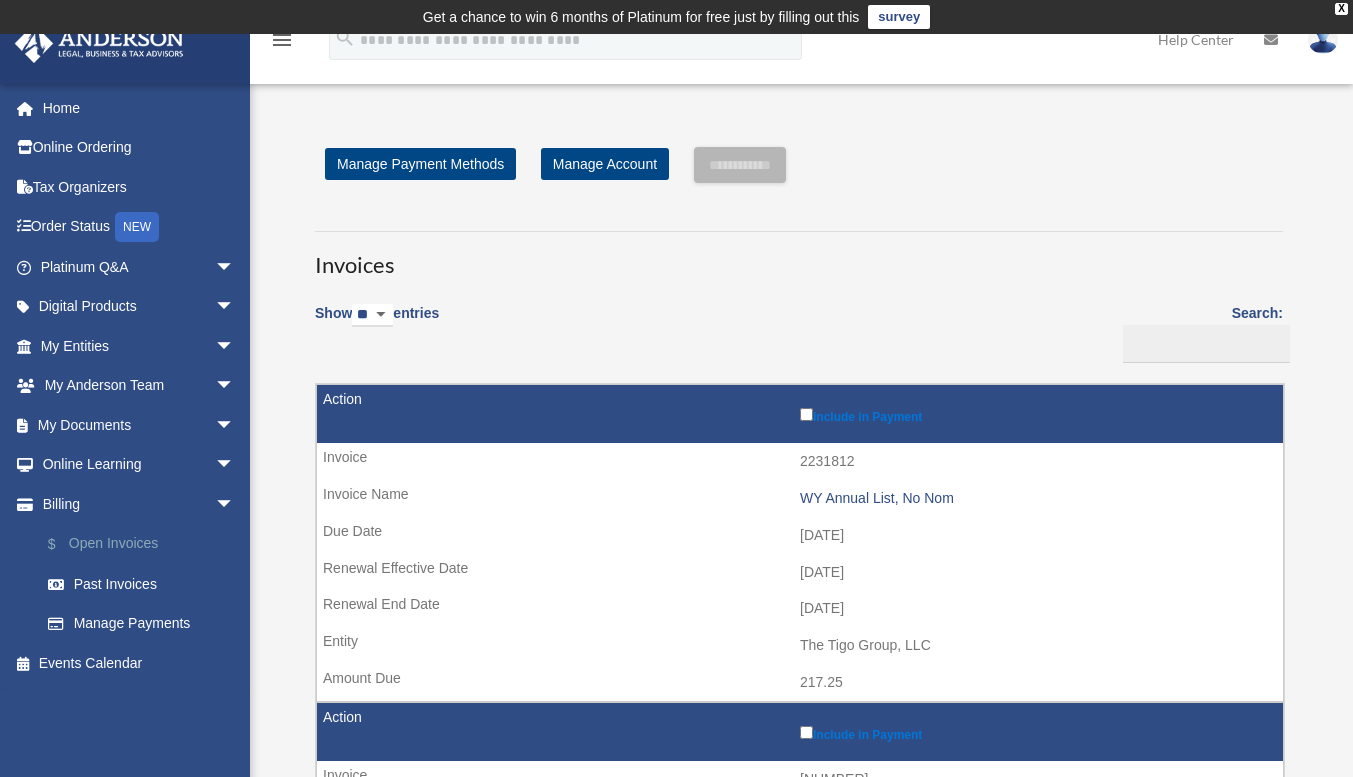 click on "$ Open Invoices" at bounding box center [146, 544] 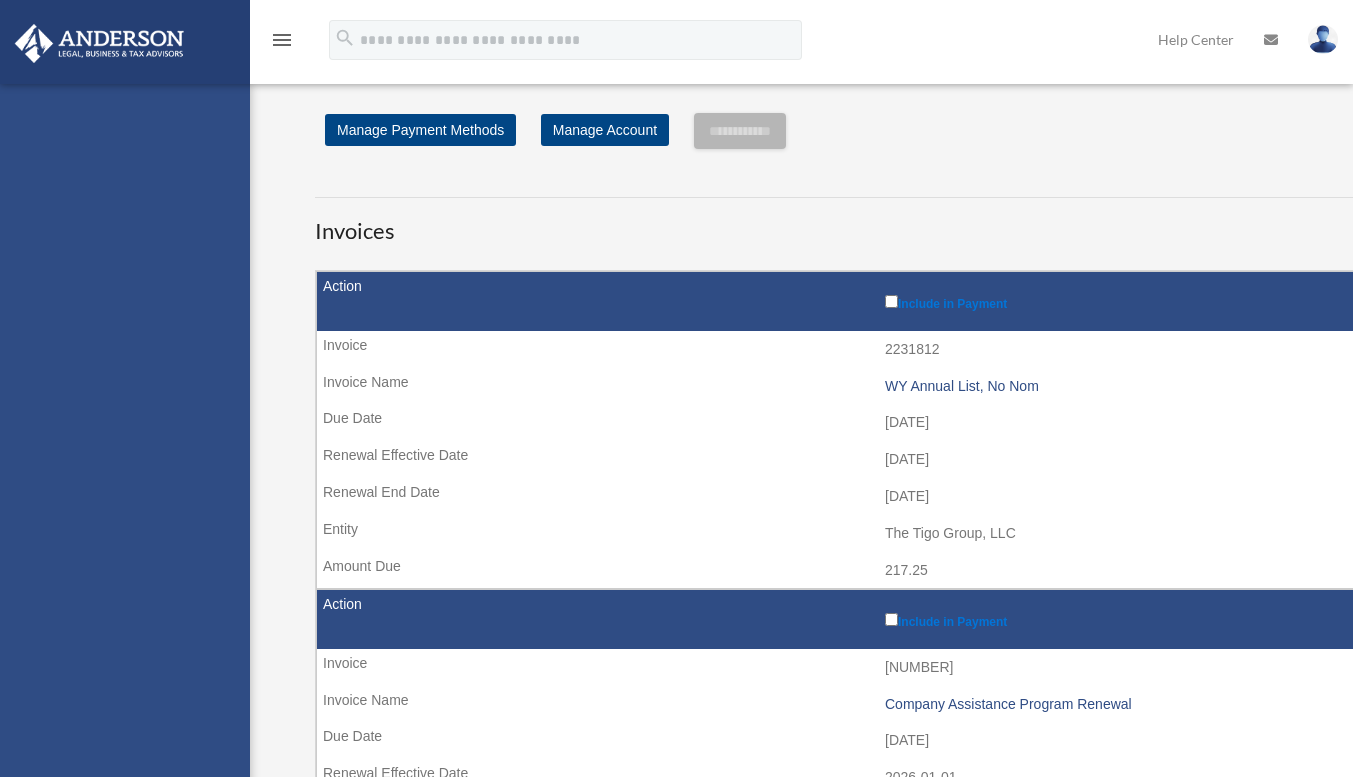 click on "[EMAIL]
Sign Out
[EMAIL]
Home
Online Ordering
Tax Organizers
Order Status  NEW
Platinum Q&A
Client FAQ
Platinum Walkthrough
Submit a Question
Answered Questions
Document Review
Platinum Knowledge Room
Tax & Bookkeeping Packages
Land Trust & Deed Forum
Portal Feedback
Digital Products
Tax Toolbox
Business Credit Optimizer
Virtual Bookkeeping
Land Trust Kit
Wholesale Trust Kit
Non Profit Resource Kit
My Entities
Overview
CTA Hub
Entity Change Request
Binder Walkthrough
My Blueprint
Tax Due Dates
My Anderson Team
My Anderson Team
Anderson System
Client Referrals
My Documents
Box
Meeting Minutes
Forms Library
Notarize
Online Learning" at bounding box center (125, 472) 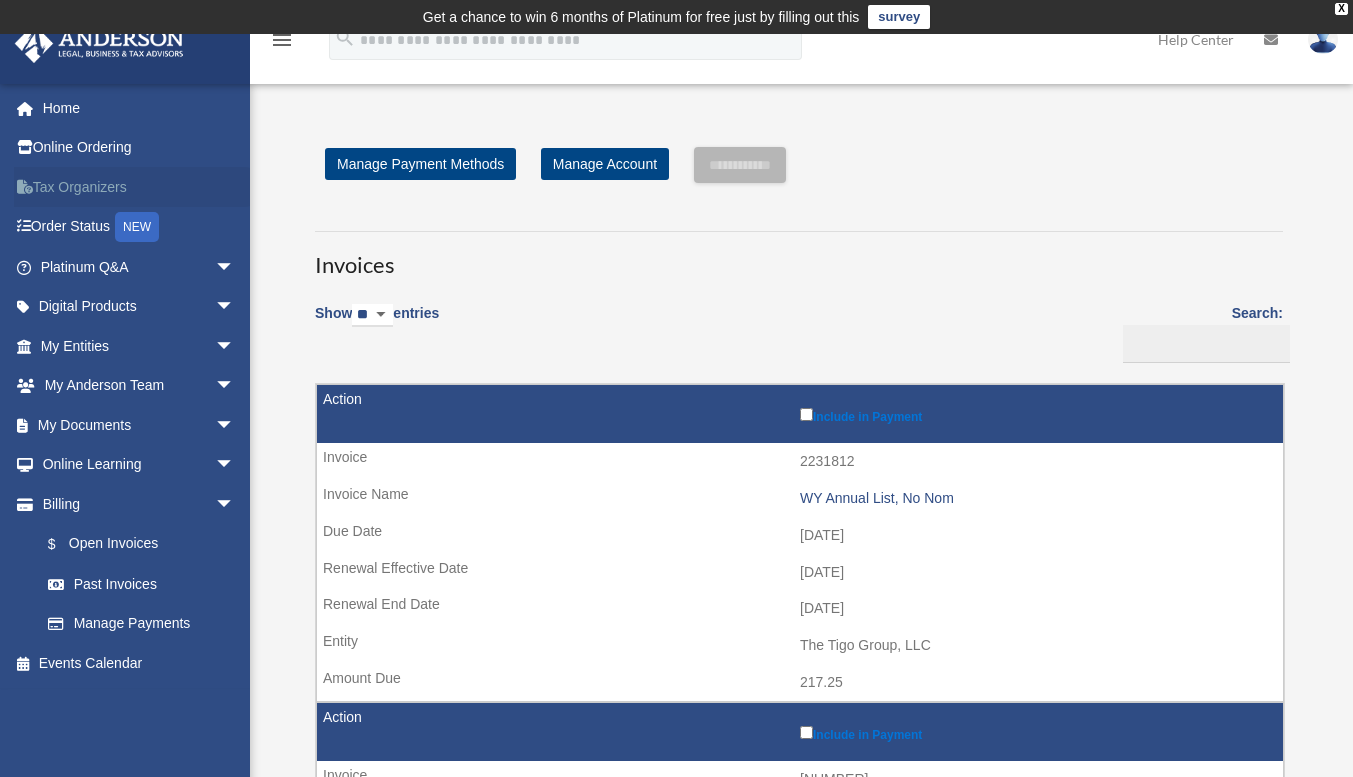 click on "Tax Organizers" at bounding box center (139, 187) 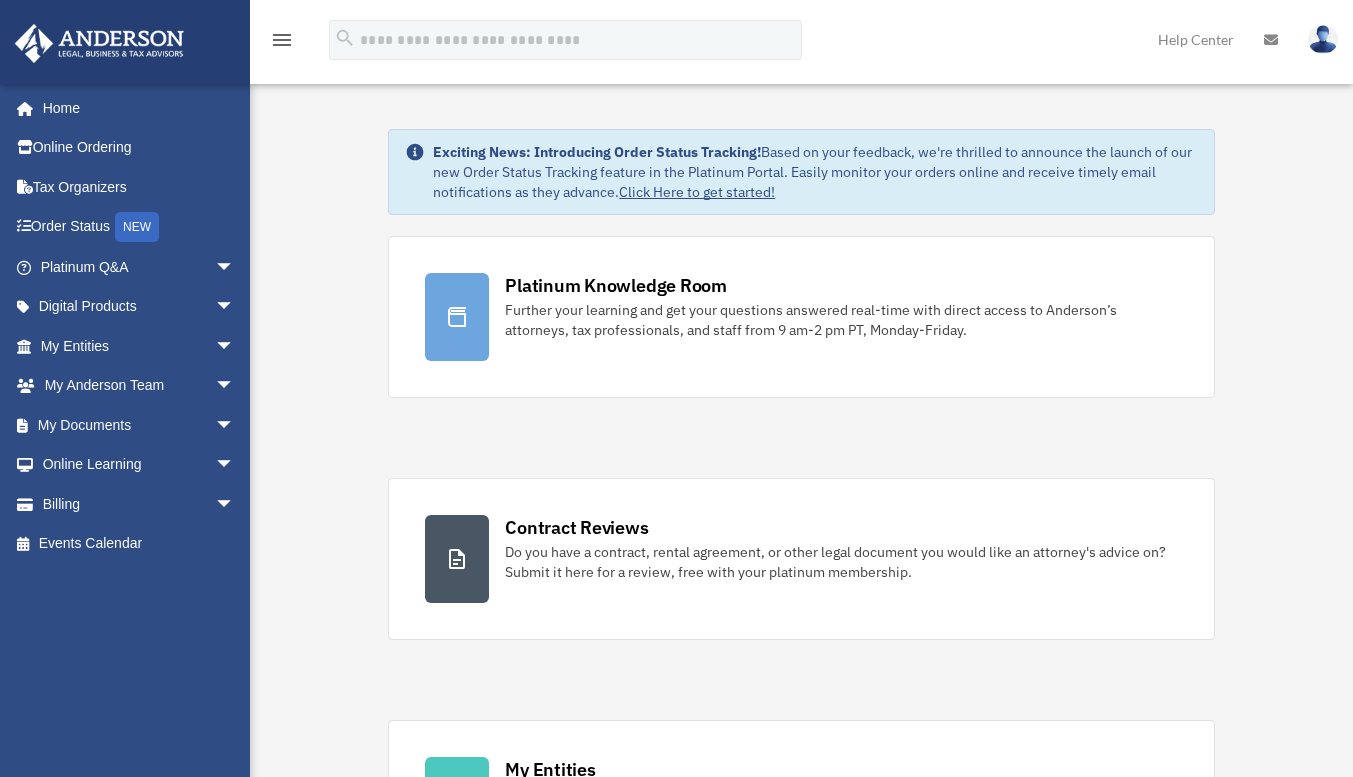 scroll, scrollTop: 0, scrollLeft: 0, axis: both 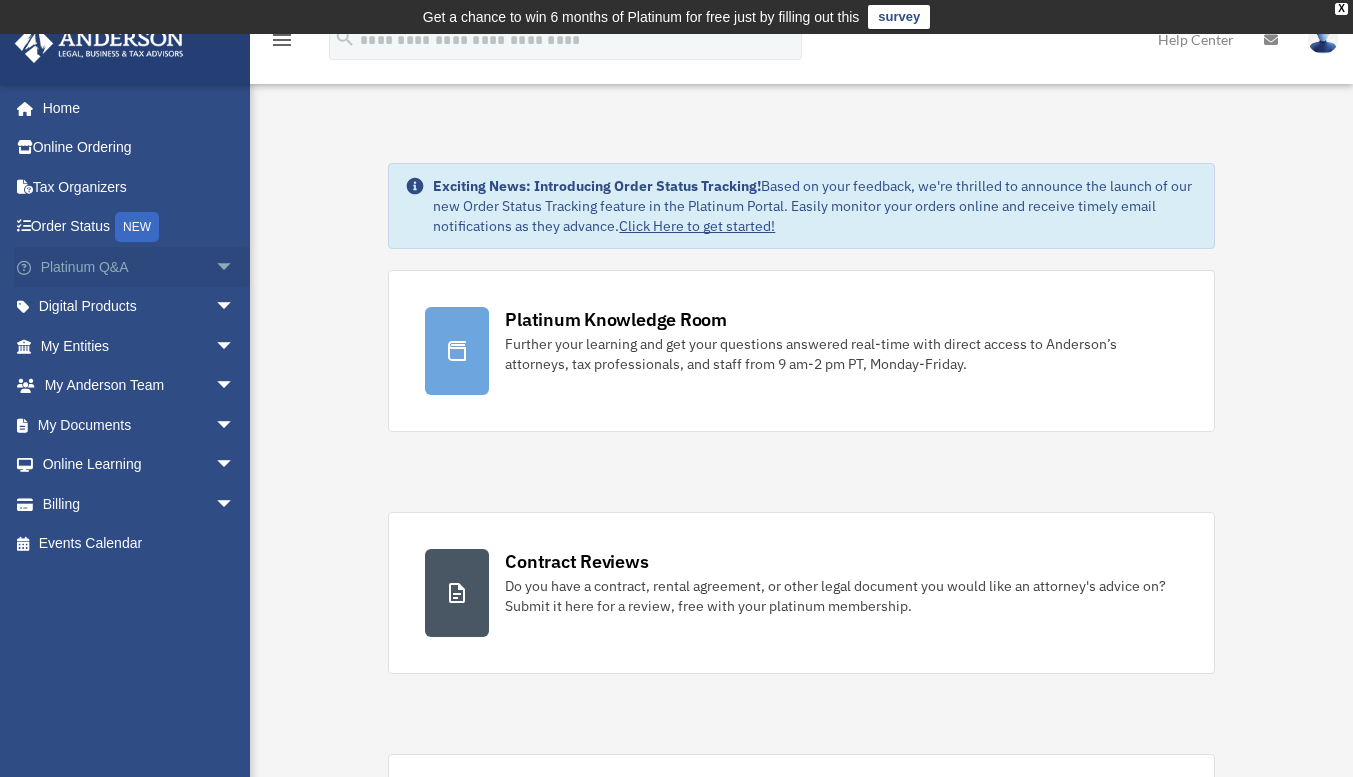 click on "Platinum Q&A arrow_drop_down" at bounding box center (139, 267) 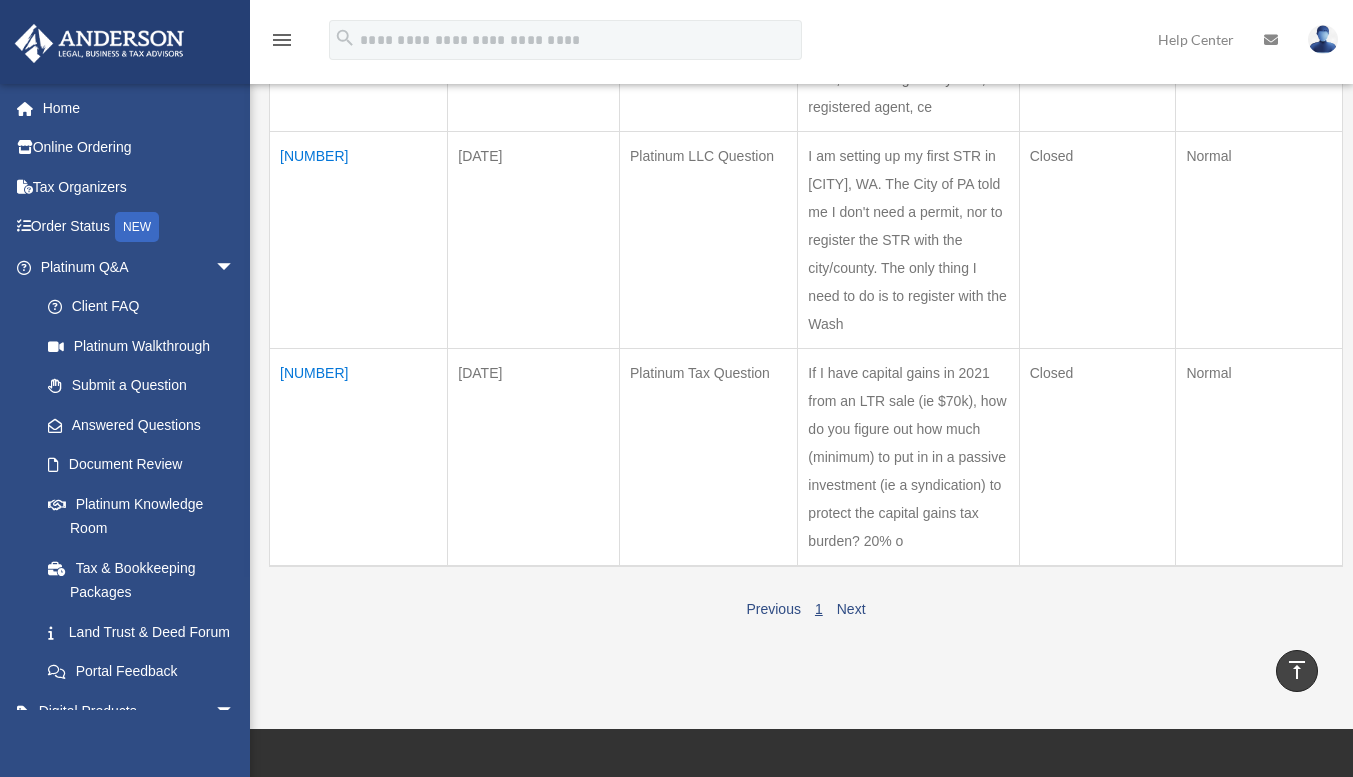scroll, scrollTop: 1748, scrollLeft: 0, axis: vertical 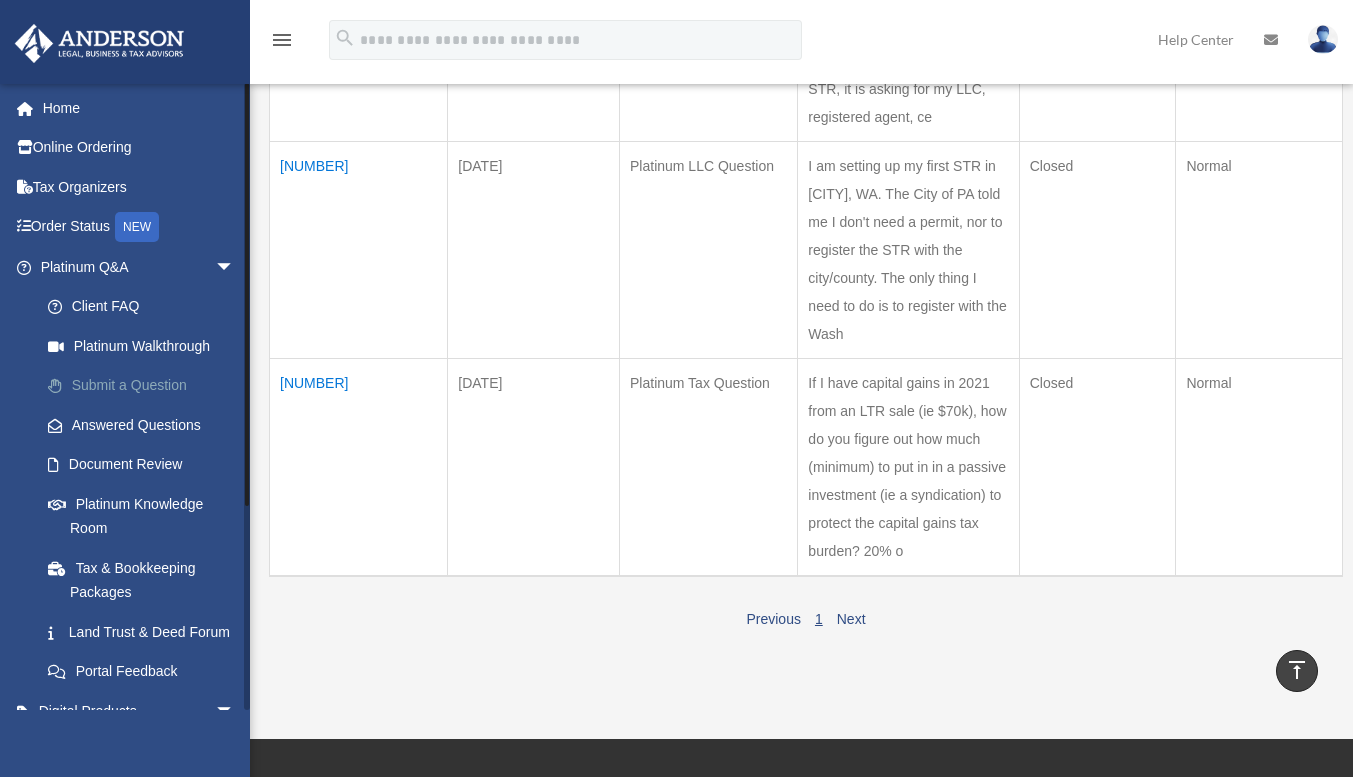click on "Submit a Question" at bounding box center [146, 386] 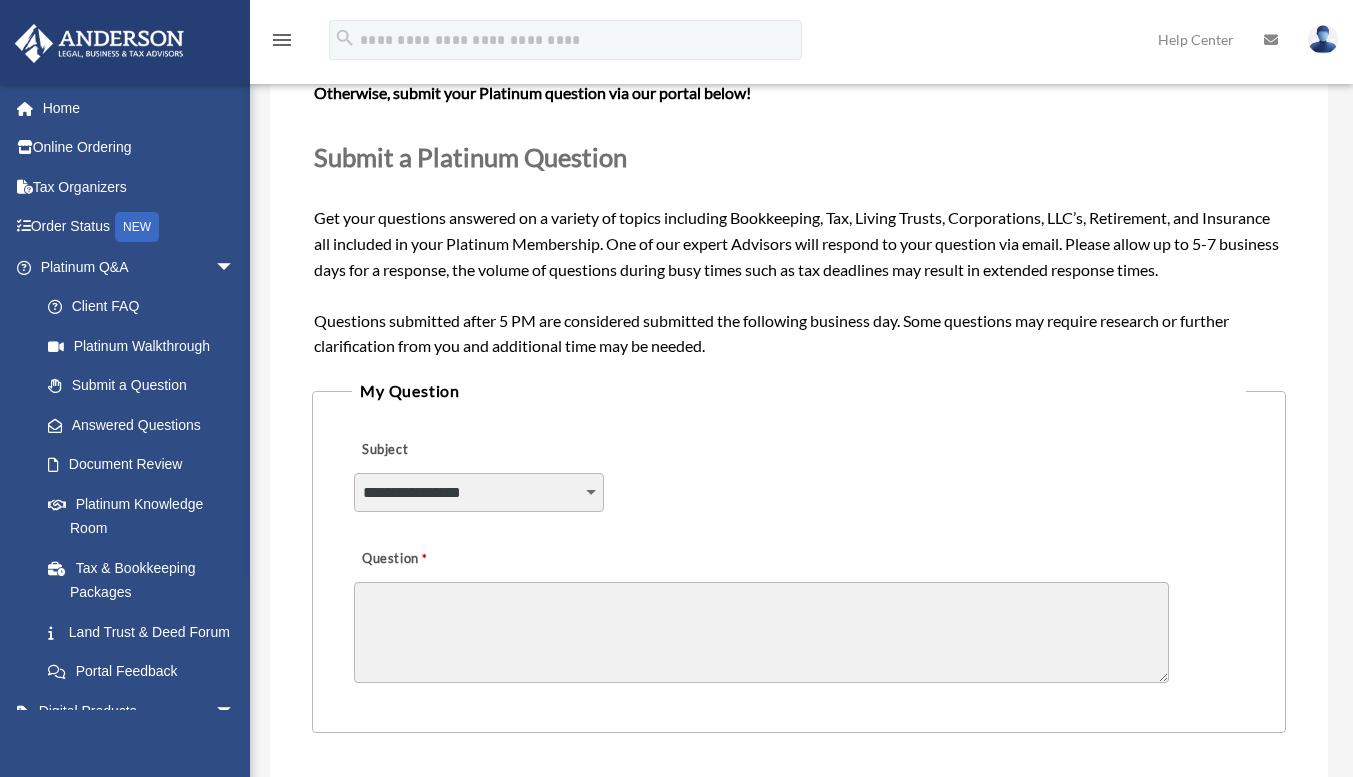 scroll, scrollTop: 236, scrollLeft: 0, axis: vertical 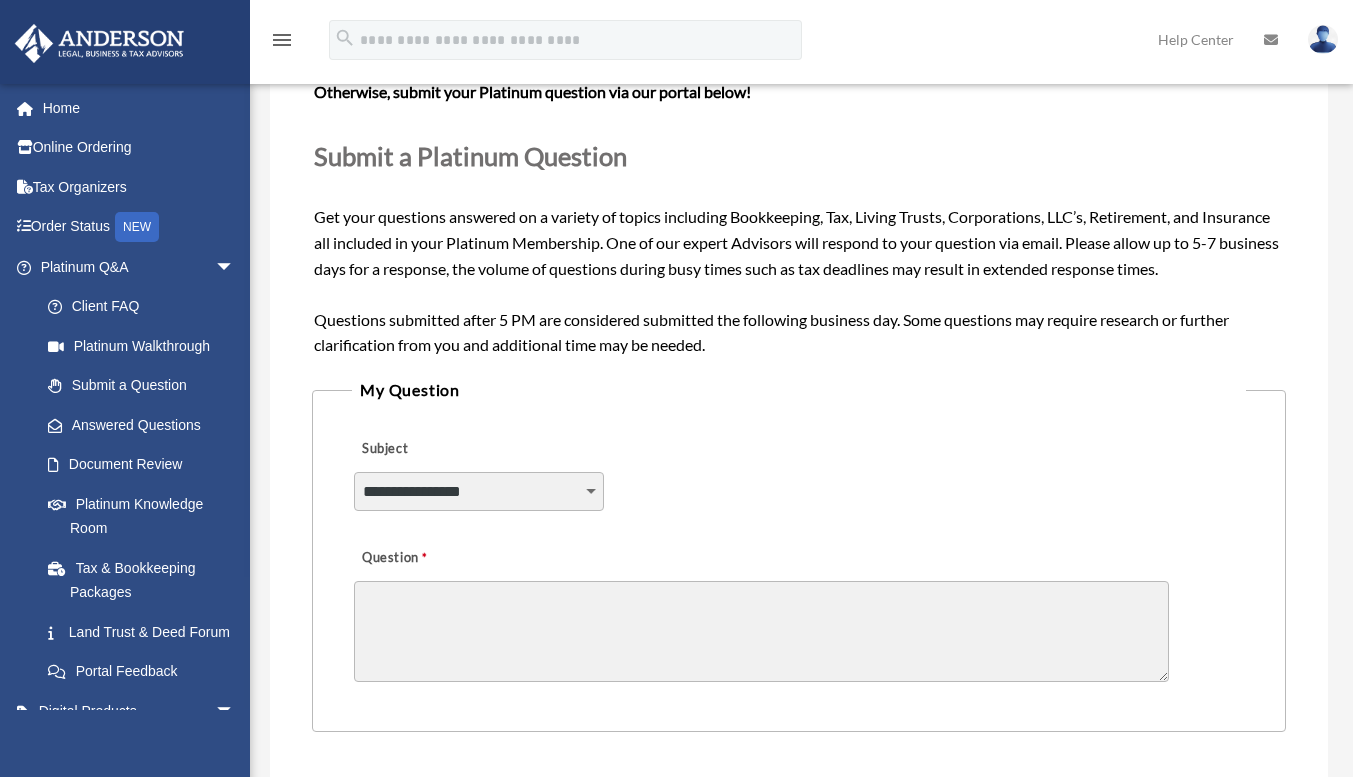 click on "**********" at bounding box center [479, 491] 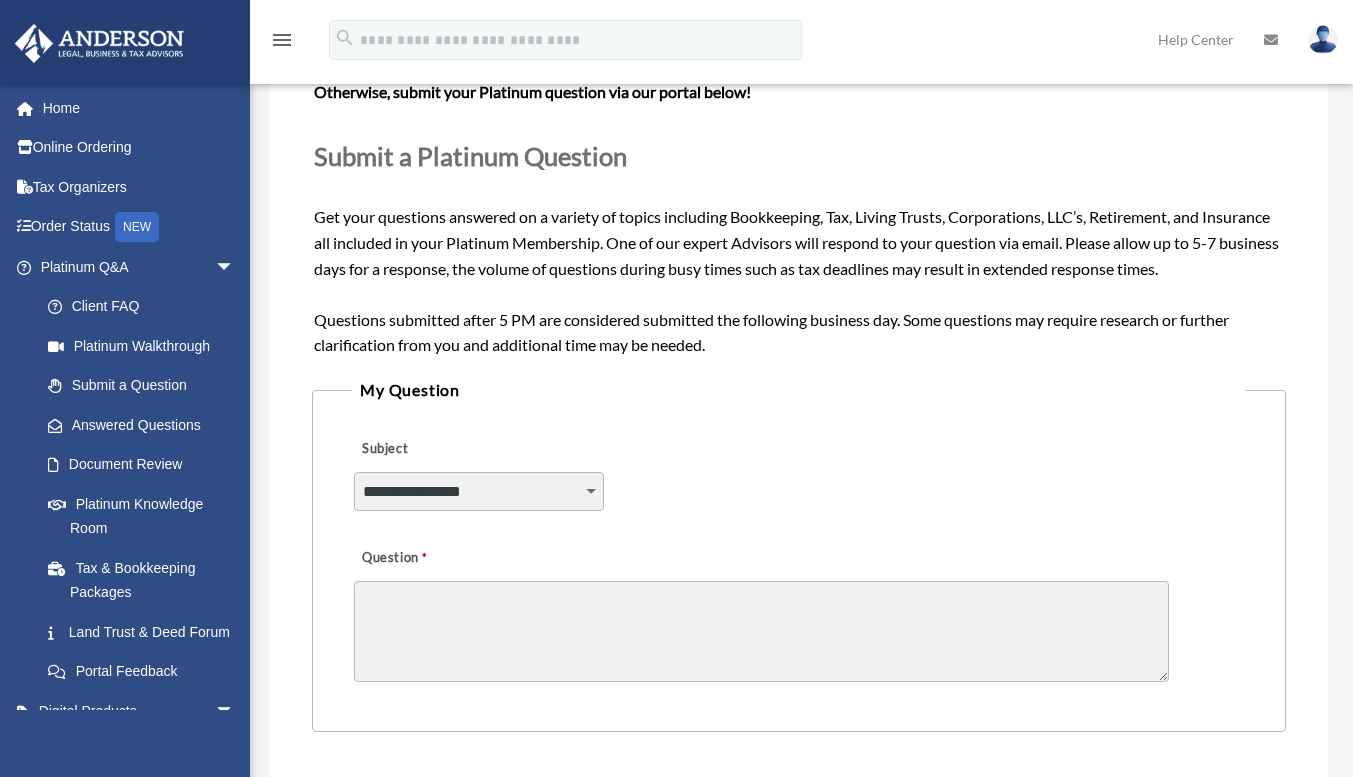 select on "******" 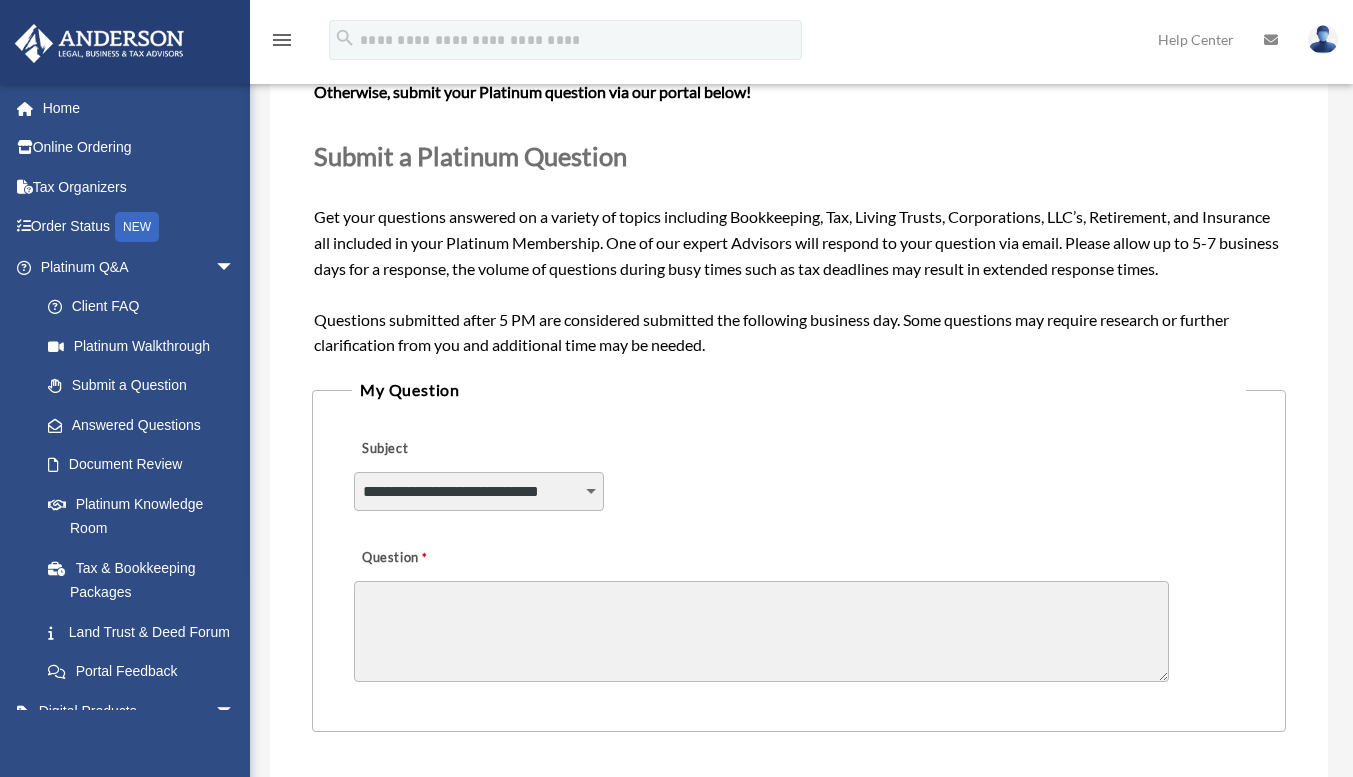 click on "**********" at bounding box center (479, 491) 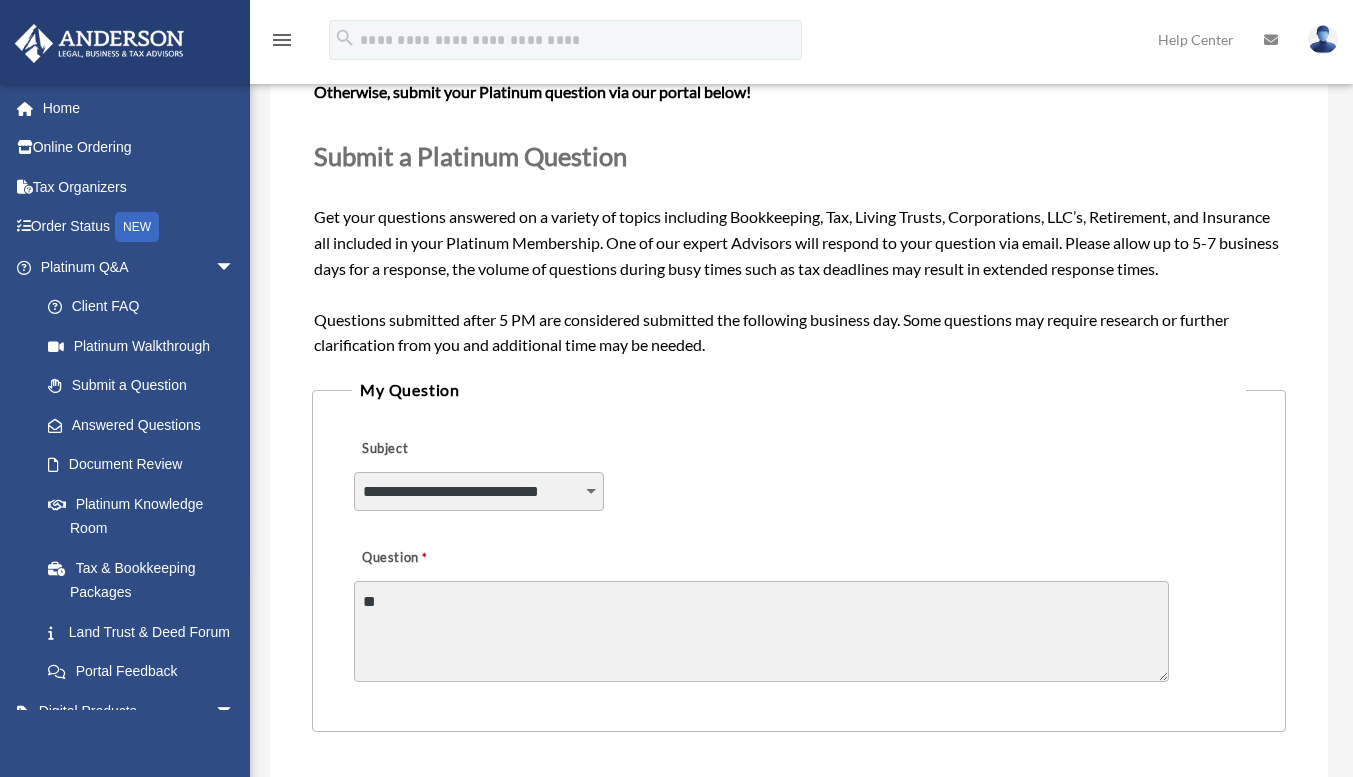 type on "*" 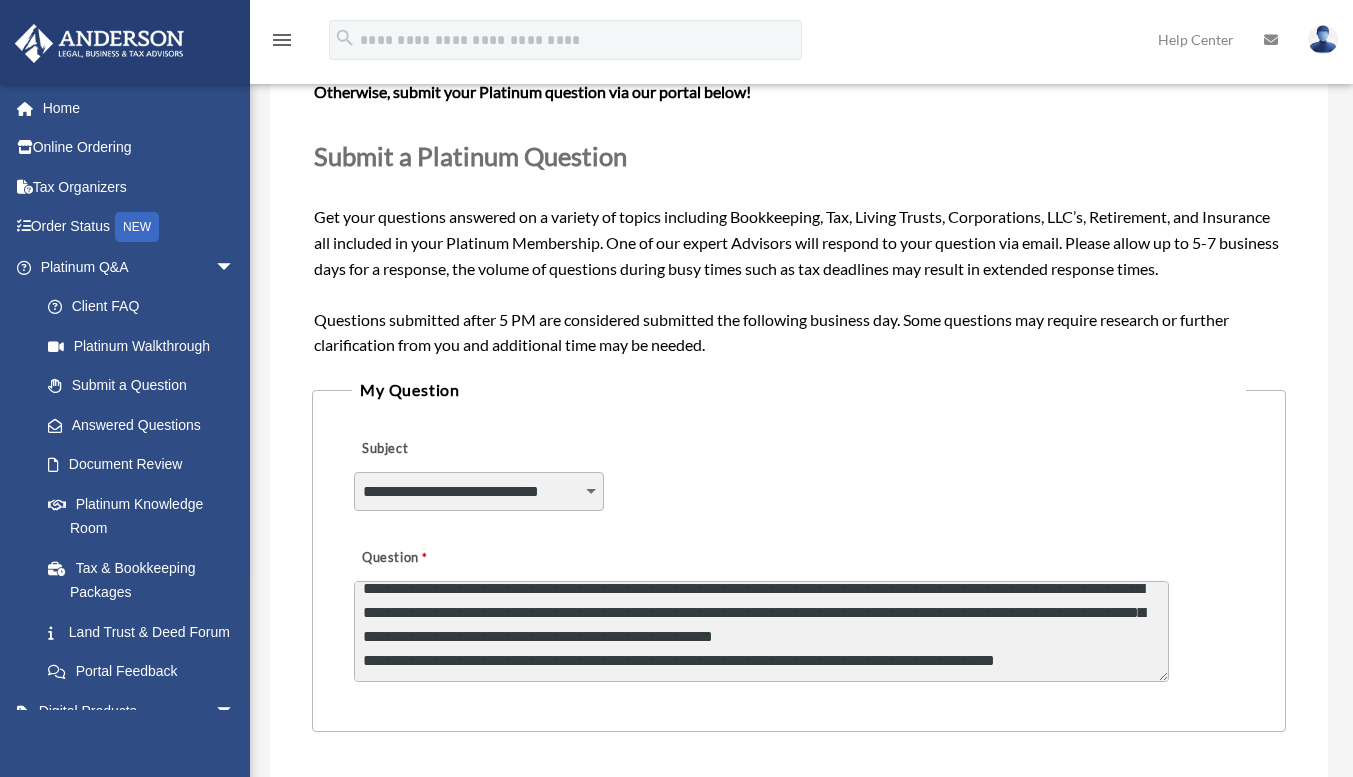 scroll, scrollTop: 74, scrollLeft: 0, axis: vertical 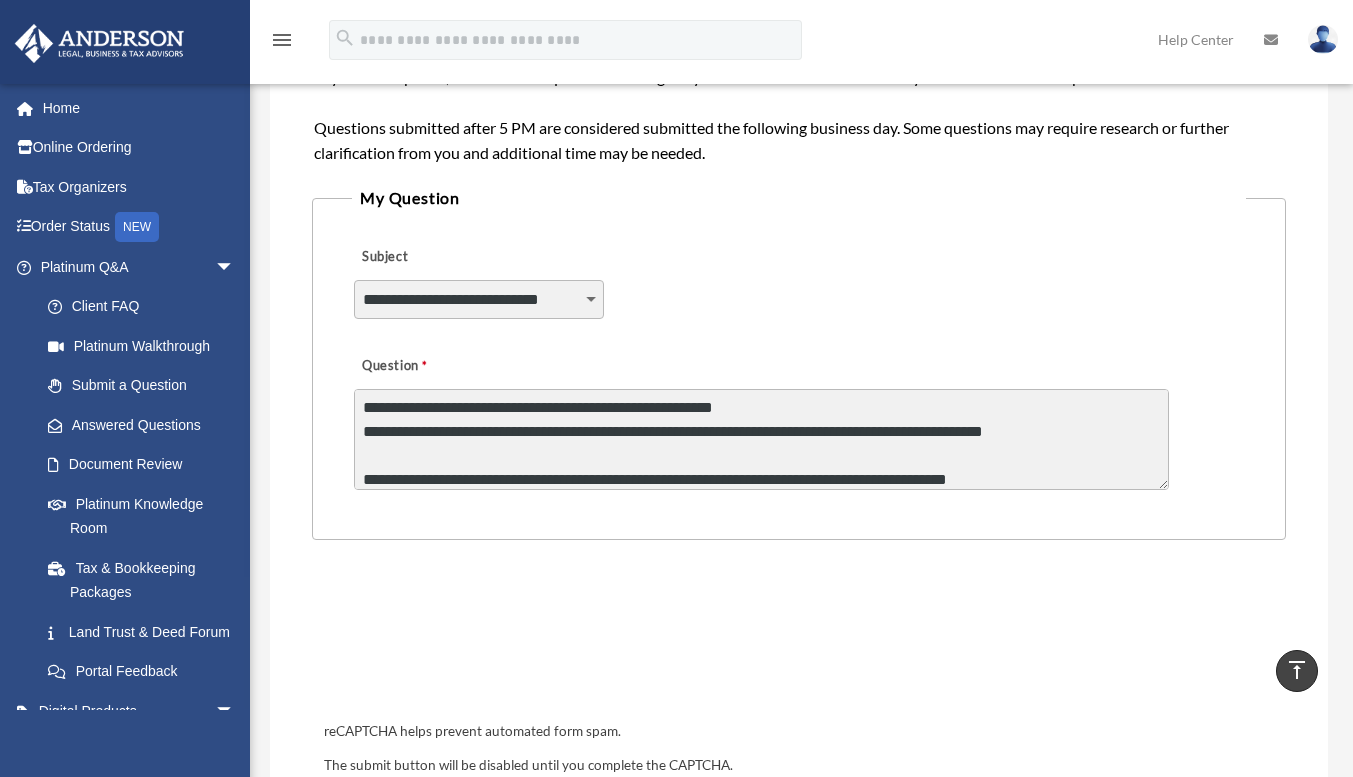 type on "**********" 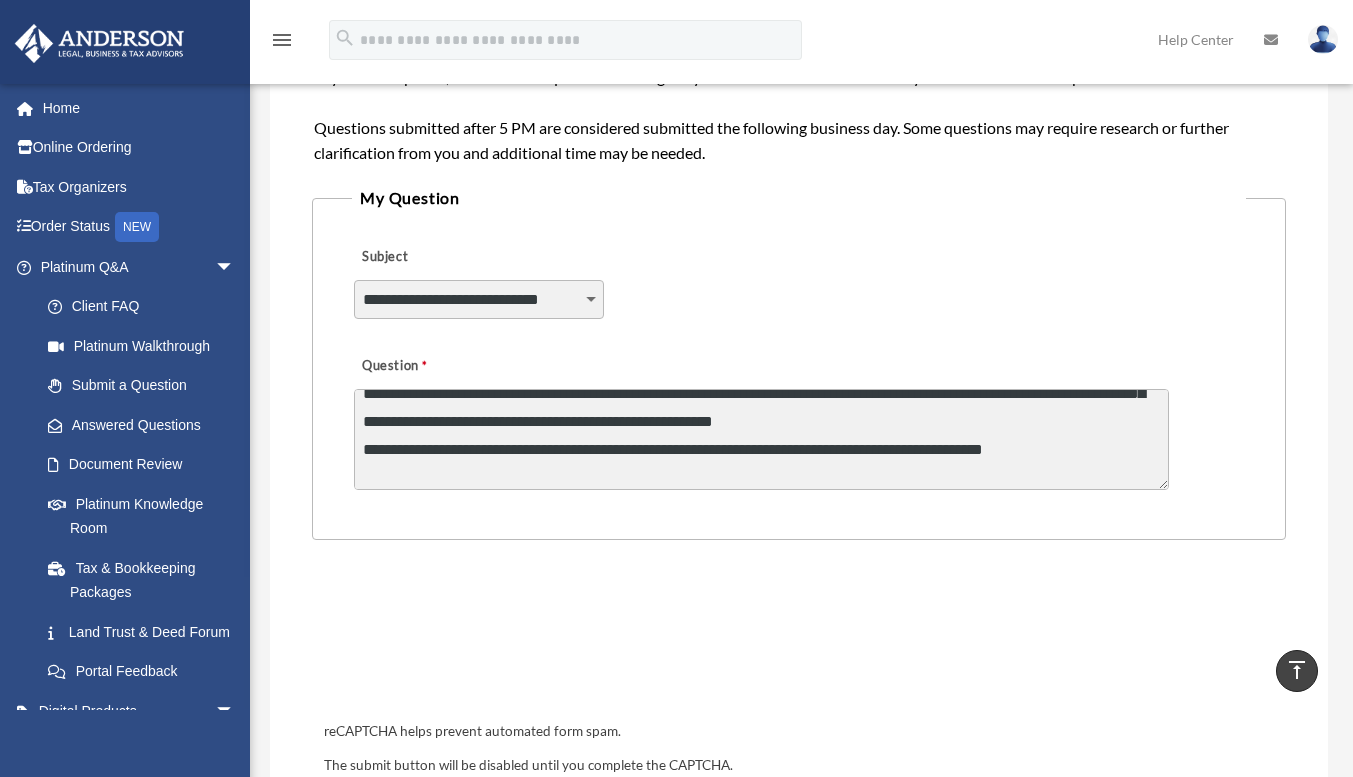 scroll, scrollTop: 80, scrollLeft: 0, axis: vertical 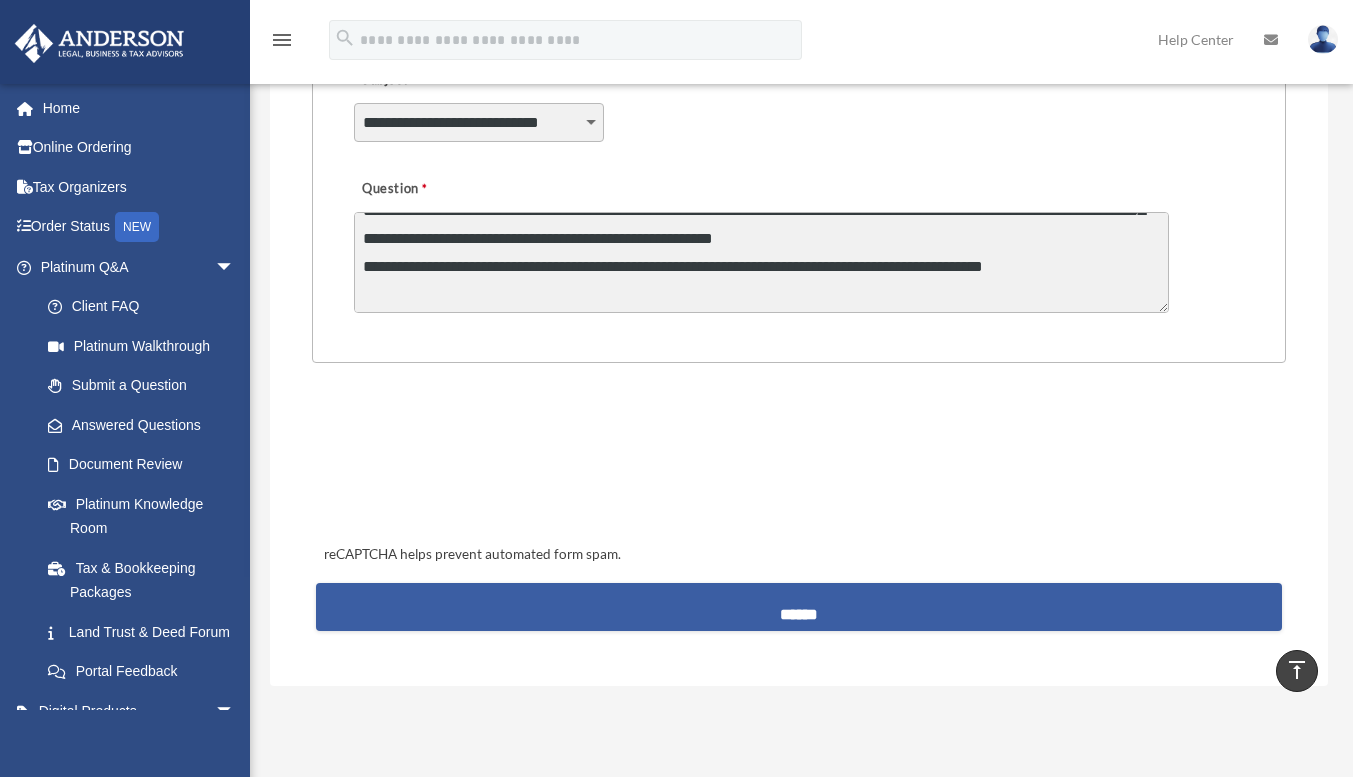 click on "******" at bounding box center [798, 607] 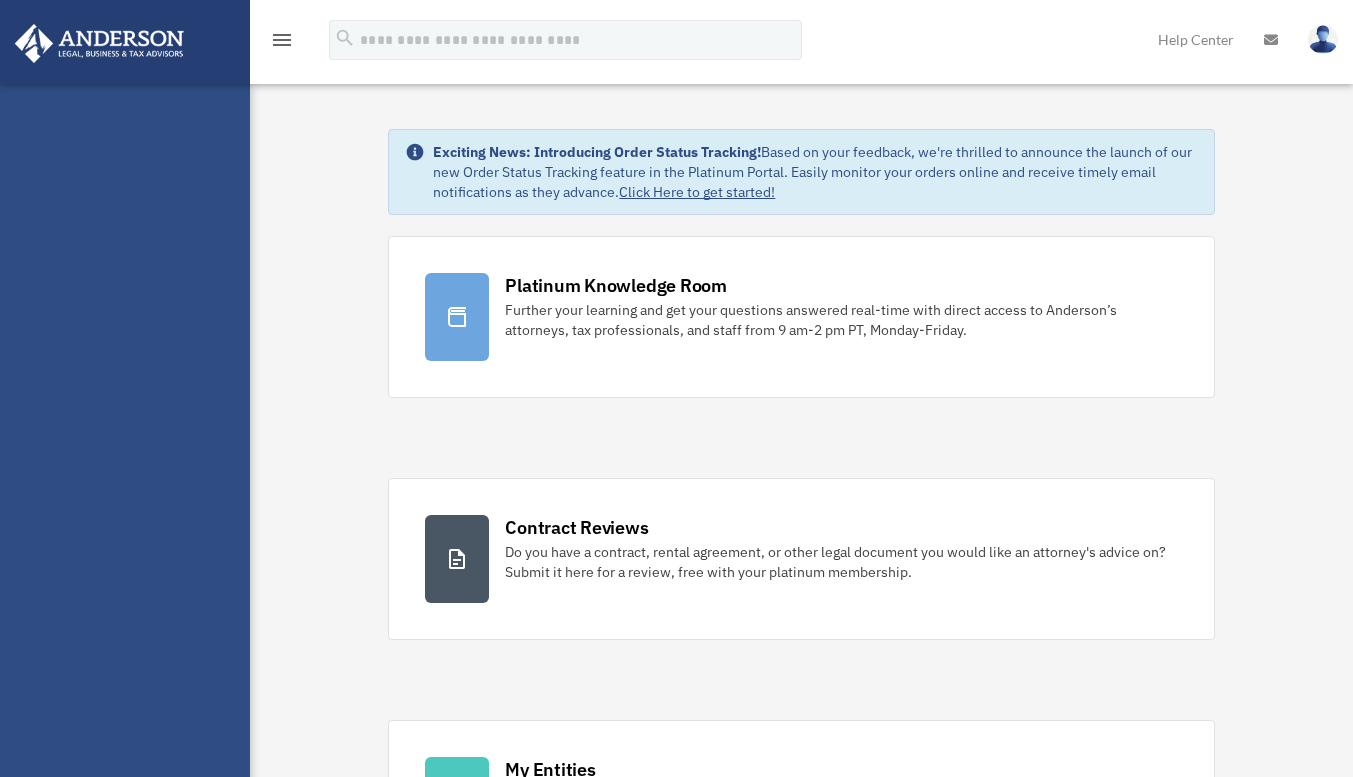 scroll, scrollTop: 0, scrollLeft: 0, axis: both 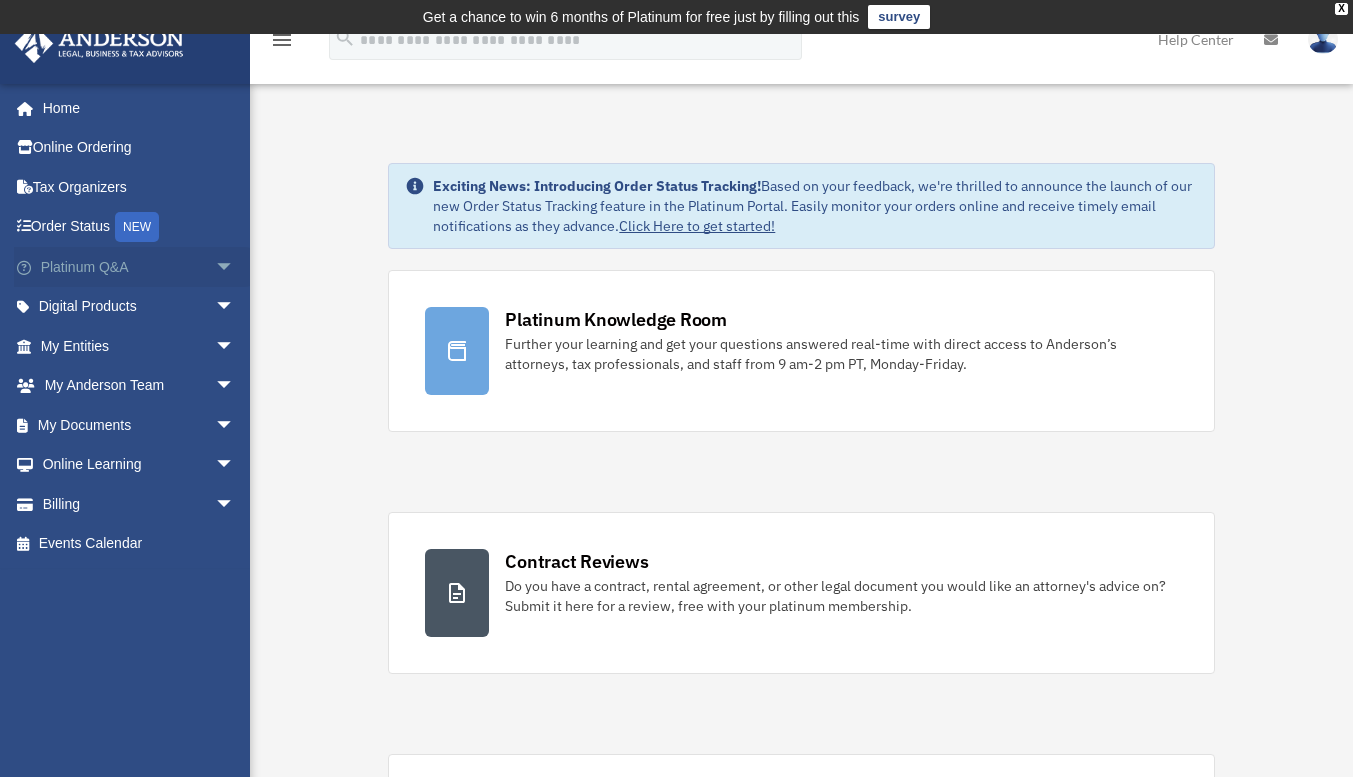 click on "arrow_drop_down" at bounding box center [235, 267] 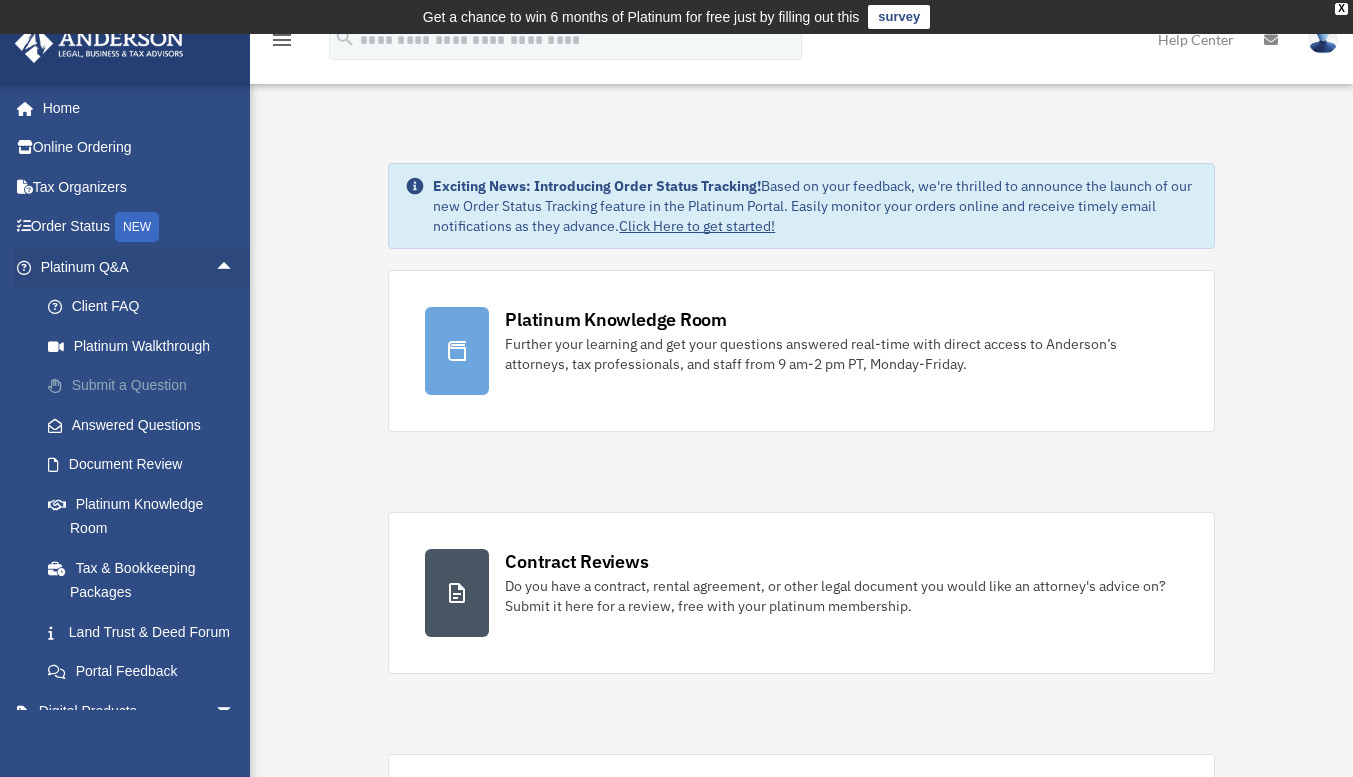 click on "Submit a Question" at bounding box center (146, 386) 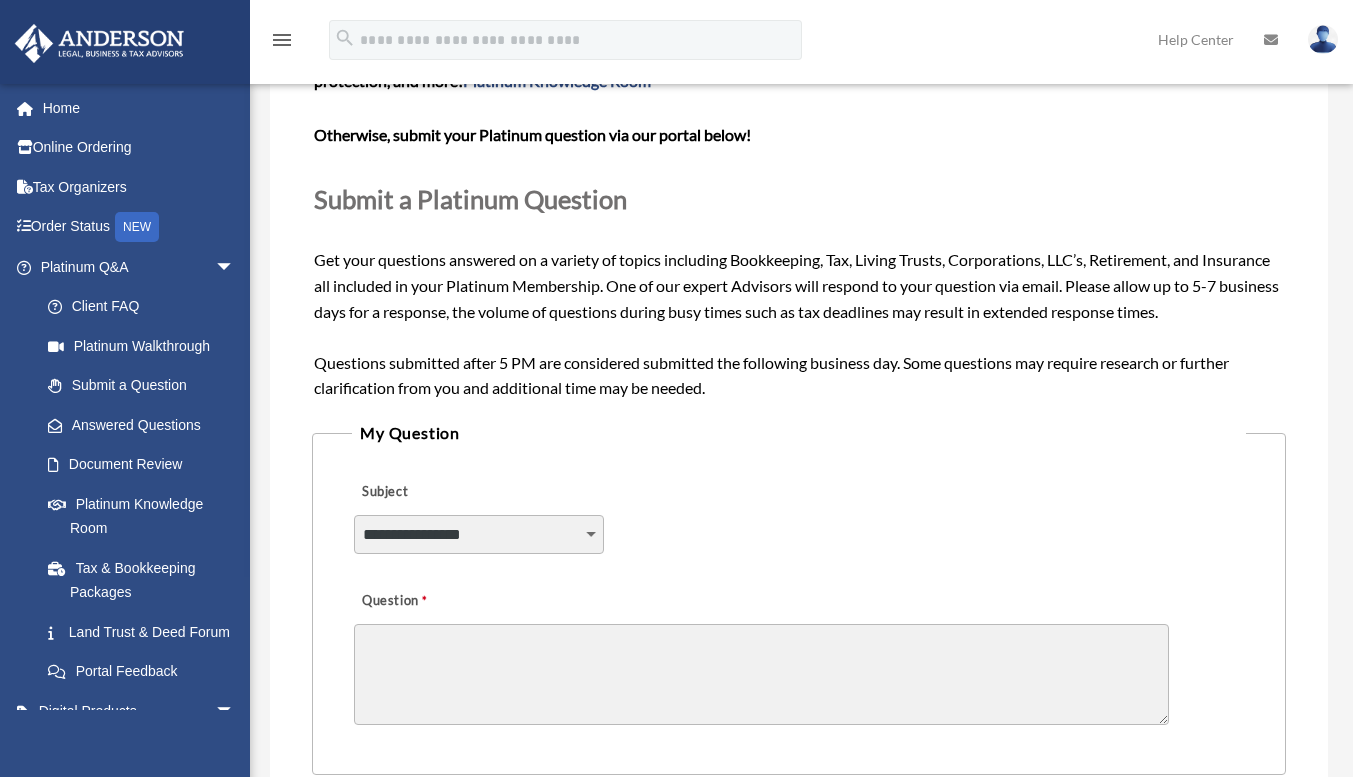 scroll, scrollTop: 211, scrollLeft: 0, axis: vertical 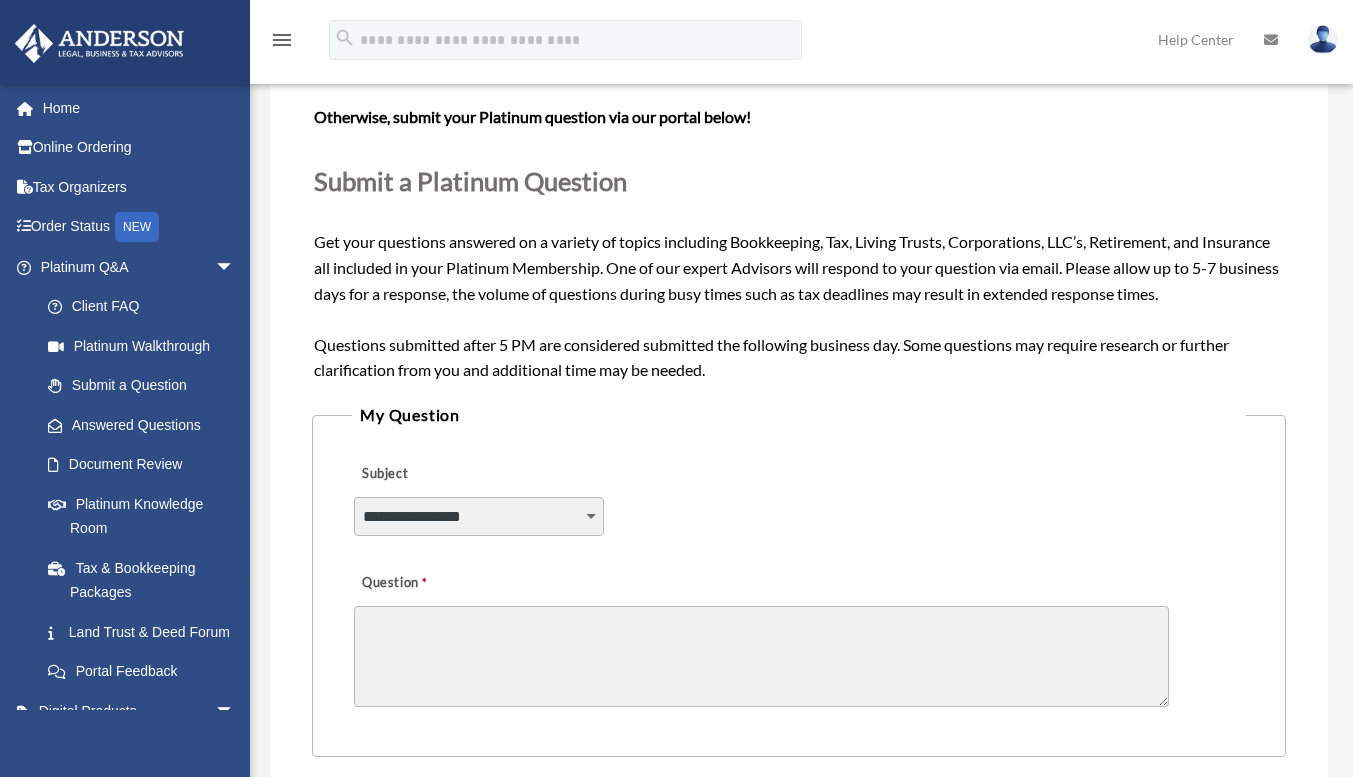 click on "**********" at bounding box center [479, 516] 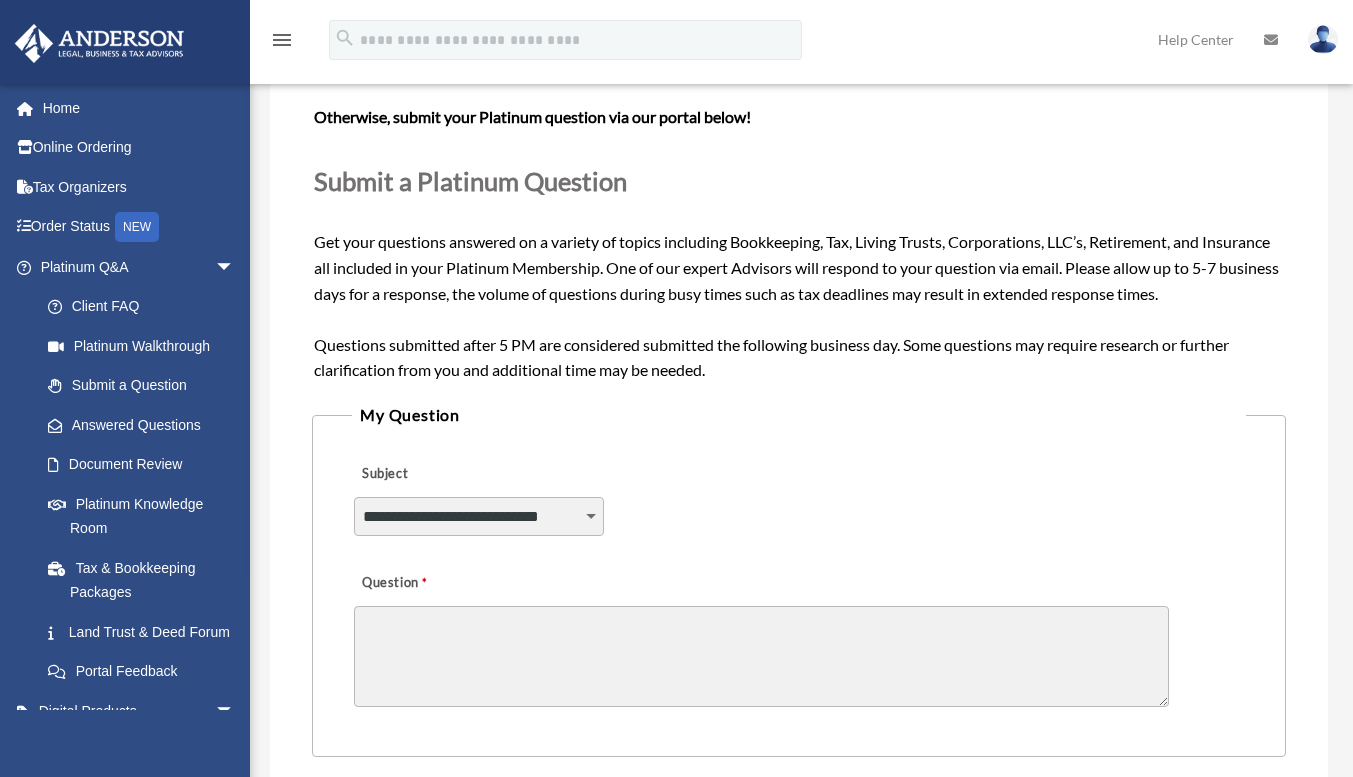 click on "**********" at bounding box center (479, 516) 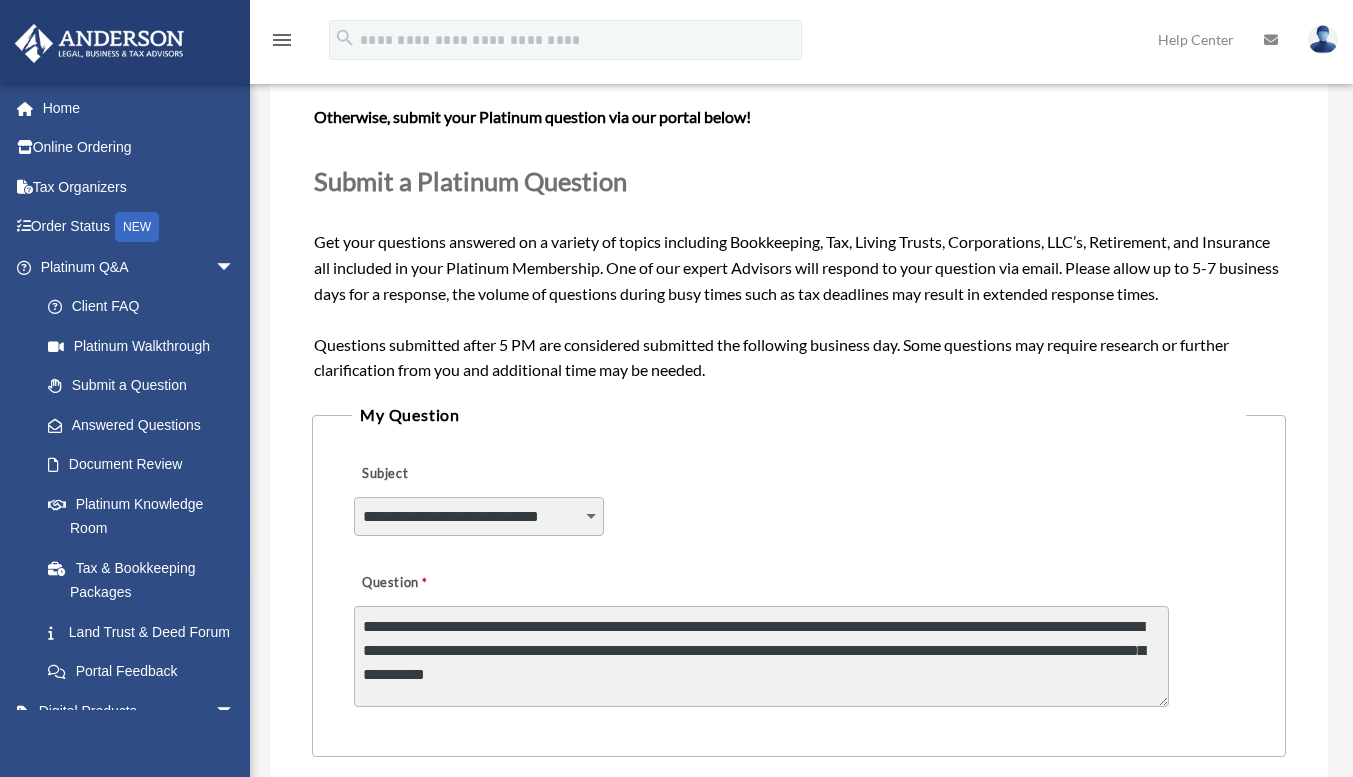 click on "**********" at bounding box center [761, 656] 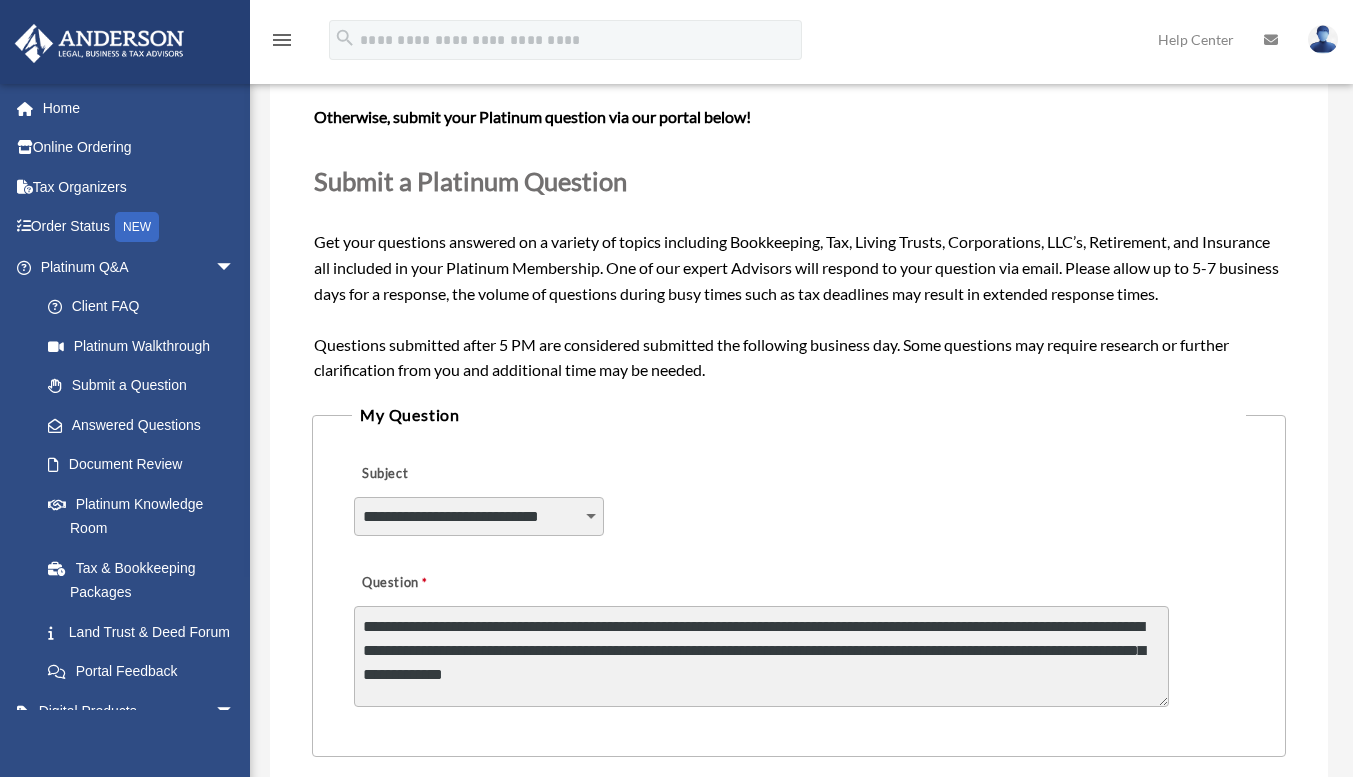 click on "**********" at bounding box center (761, 656) 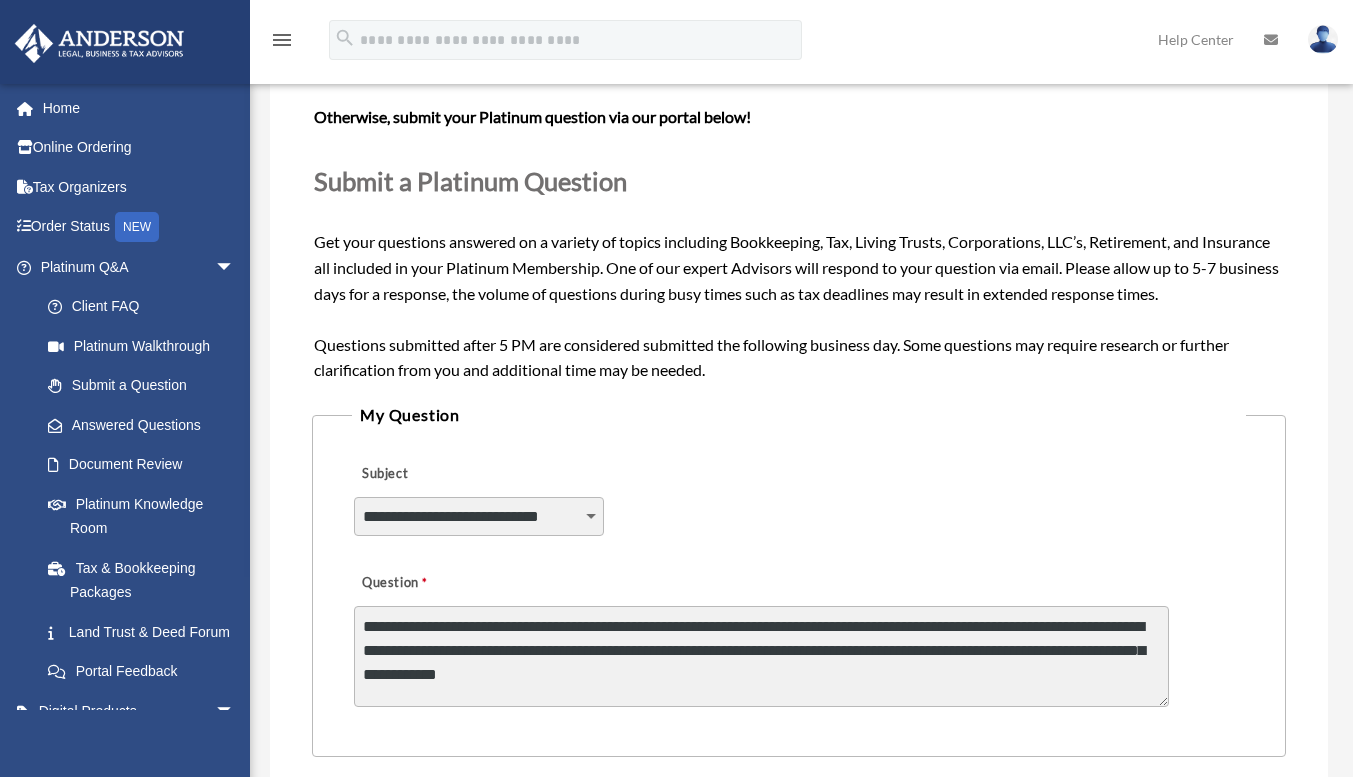click on "**********" at bounding box center [761, 656] 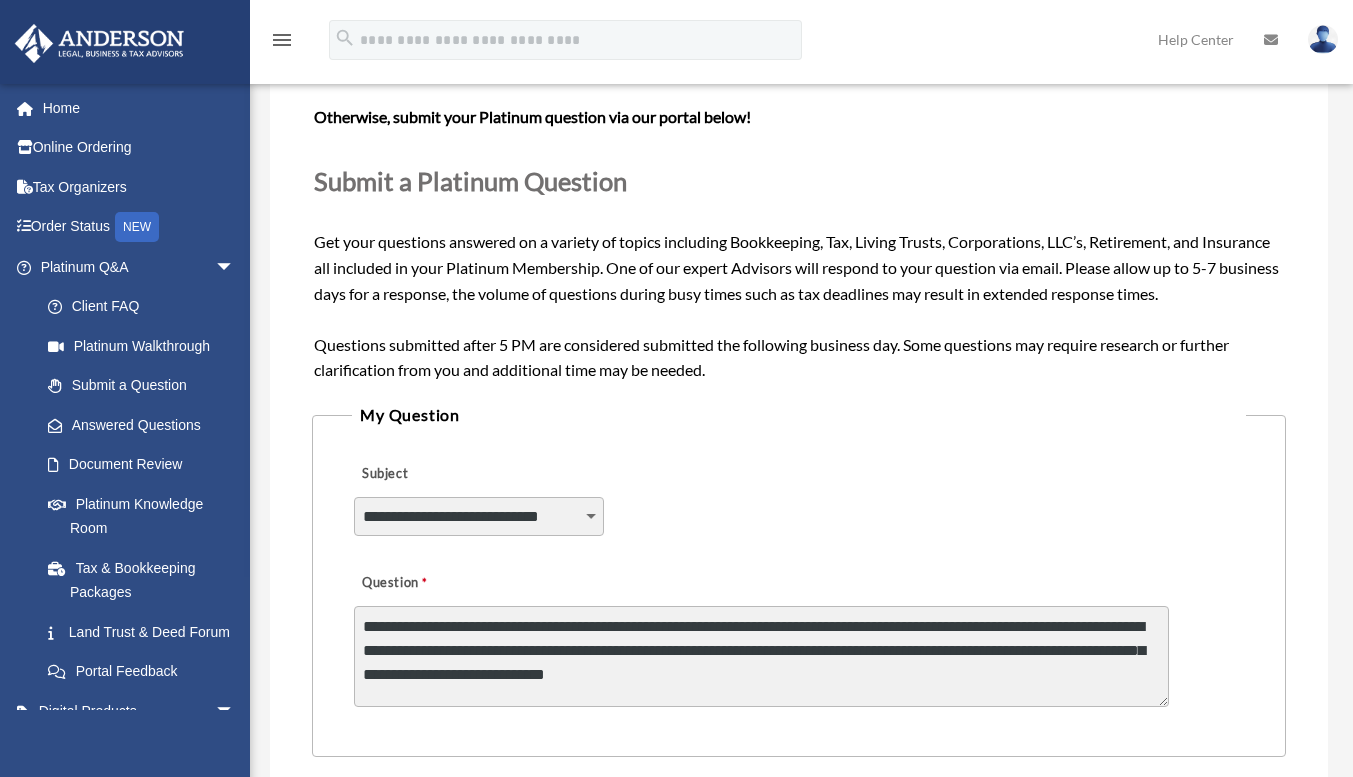 click on "**********" at bounding box center [761, 656] 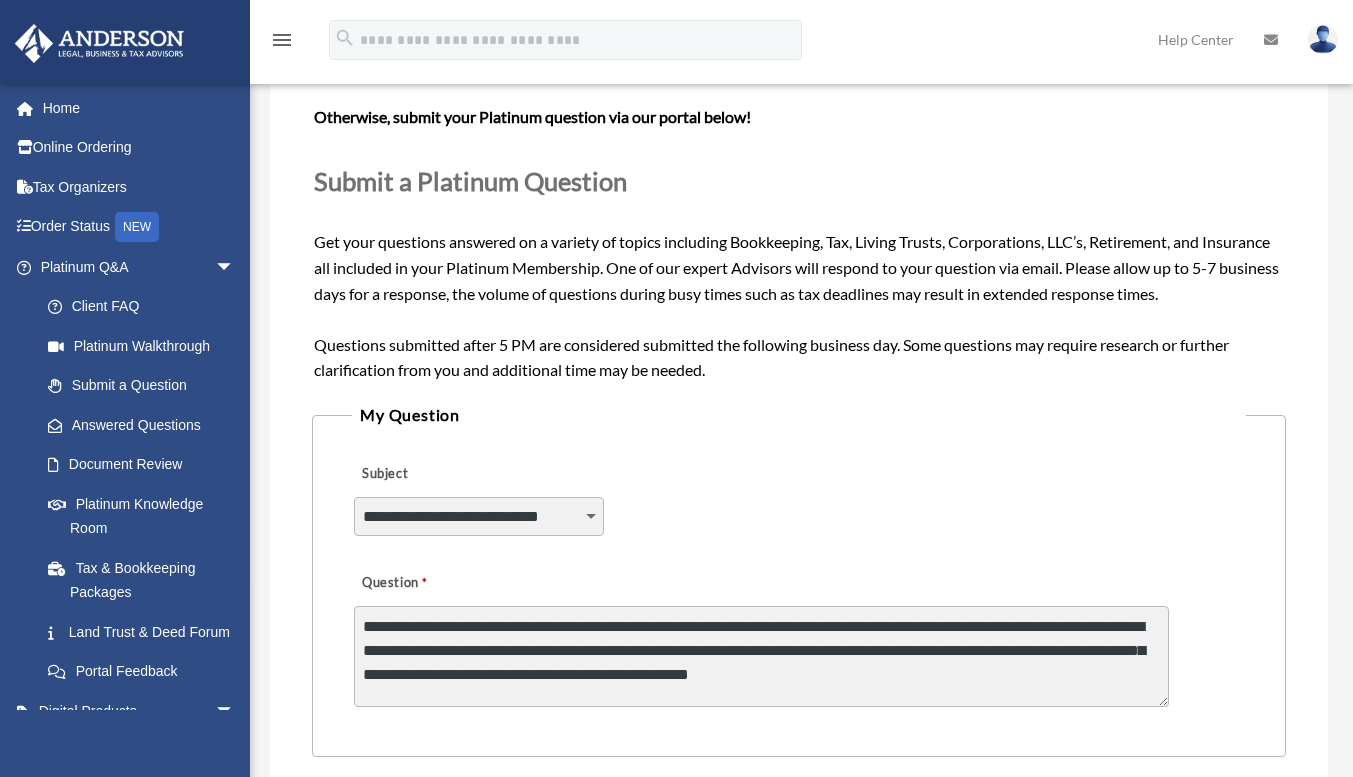 click on "**********" at bounding box center (761, 656) 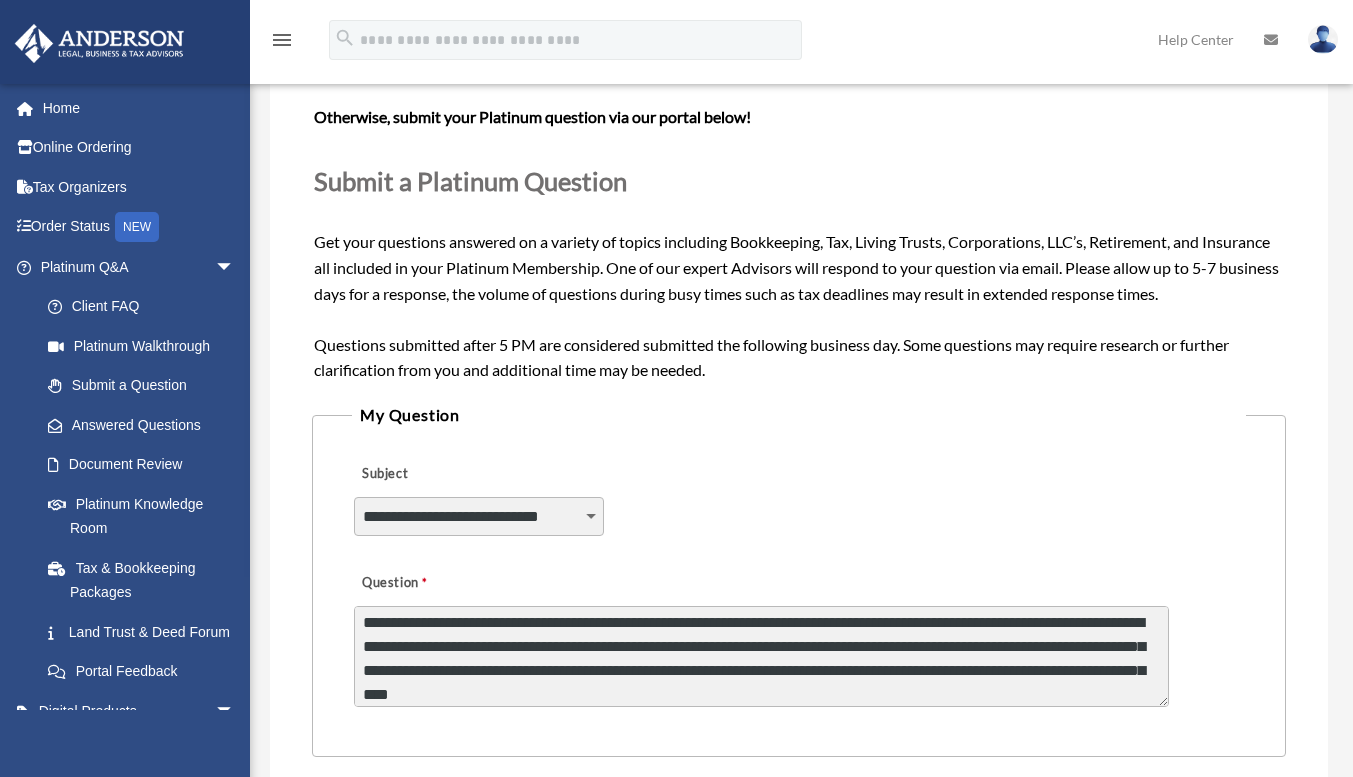 scroll, scrollTop: 0, scrollLeft: 0, axis: both 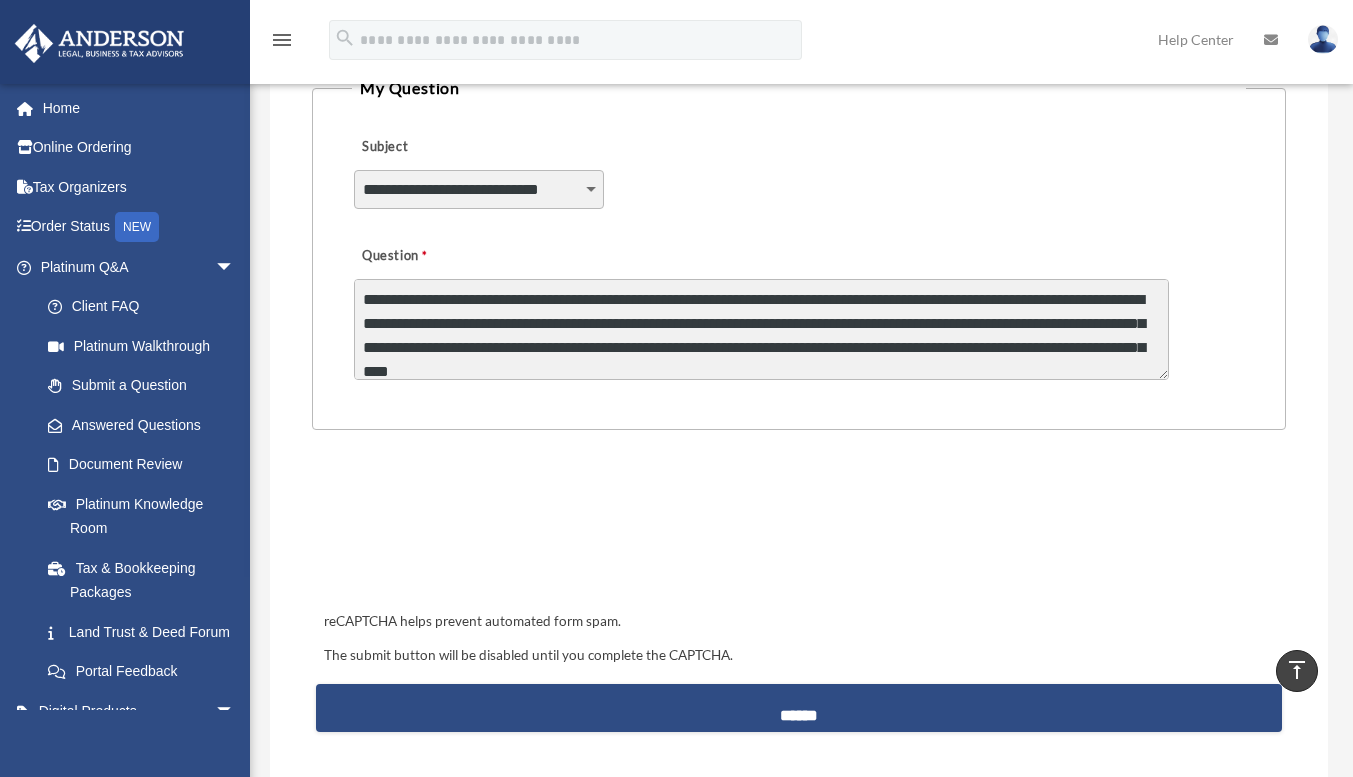 type on "**********" 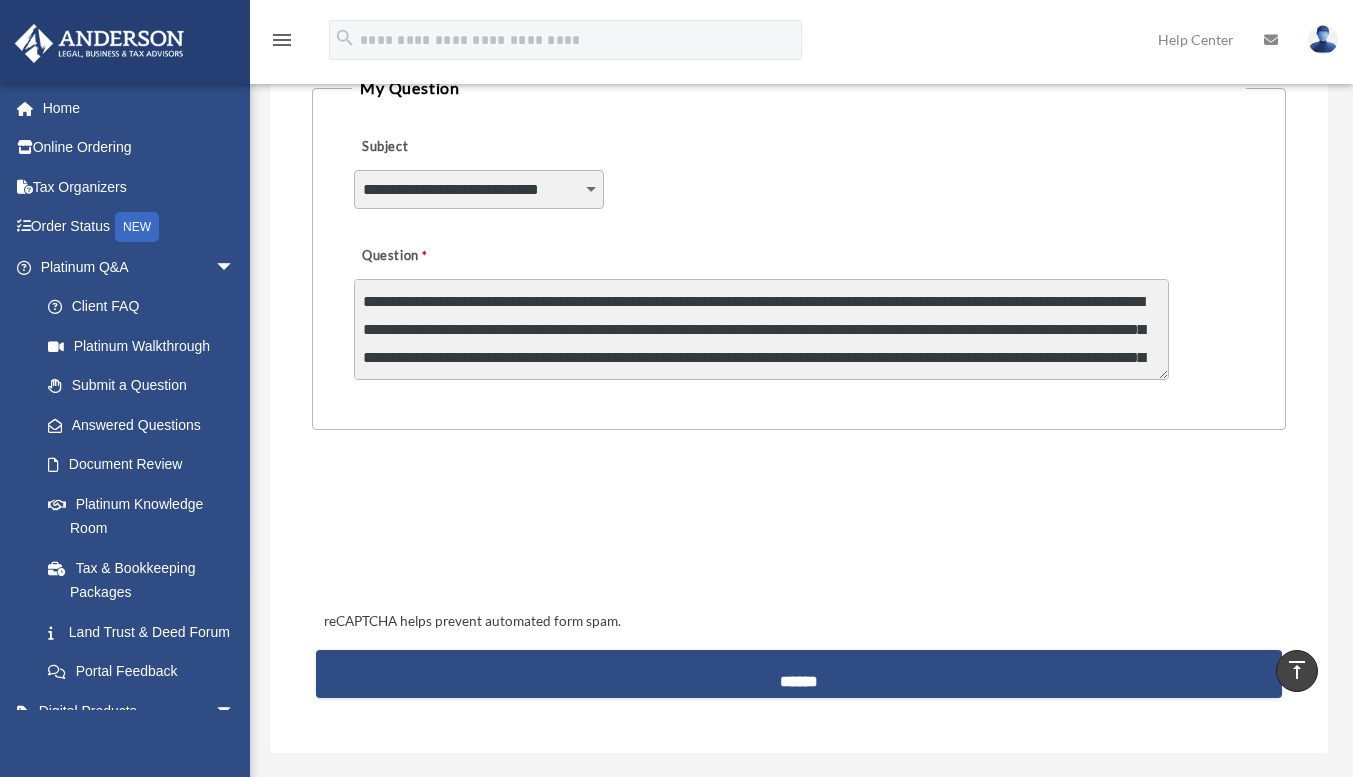 click on "**********" at bounding box center [799, 203] 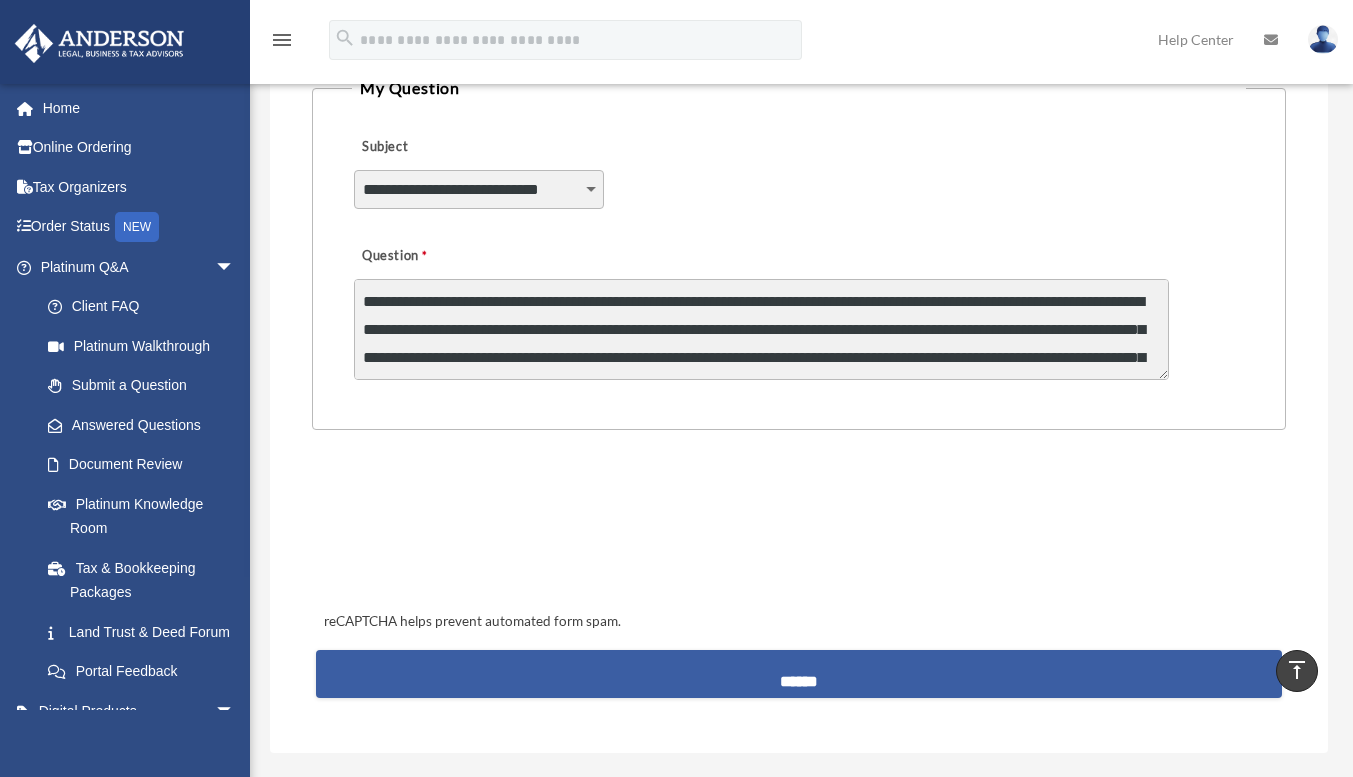 click on "******" at bounding box center (798, 674) 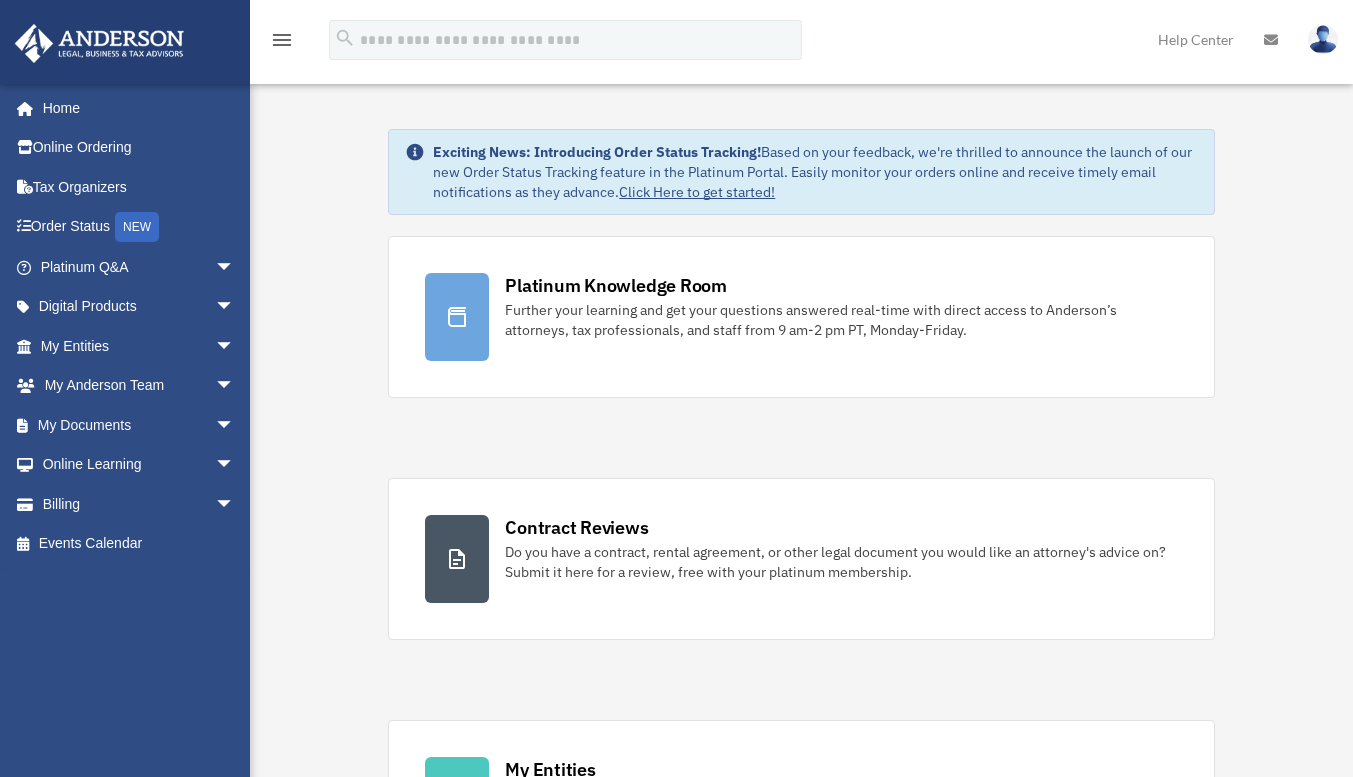 scroll, scrollTop: 0, scrollLeft: 0, axis: both 